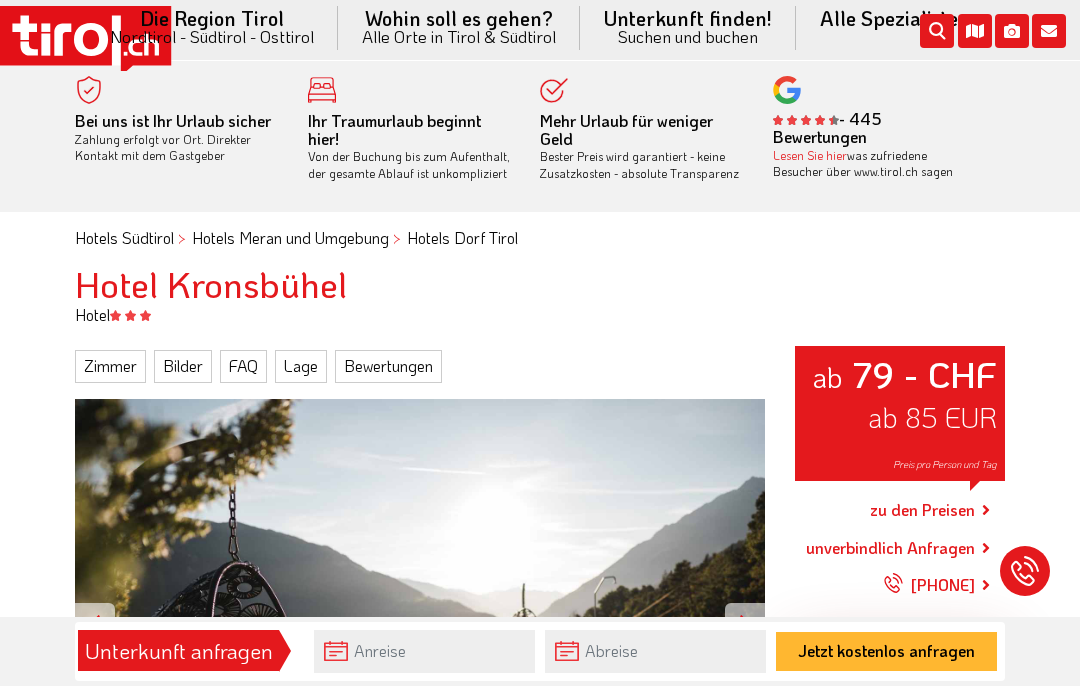 scroll, scrollTop: 0, scrollLeft: 0, axis: both 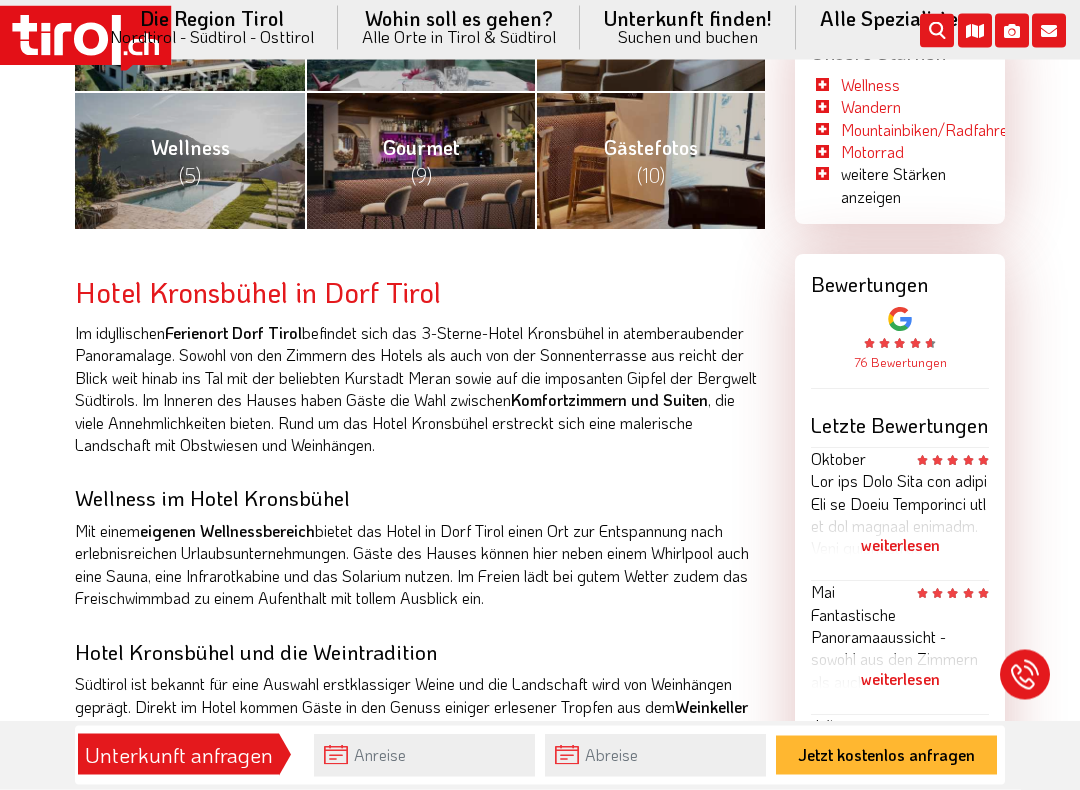 click on "weiterlesen" at bounding box center (900, 546) 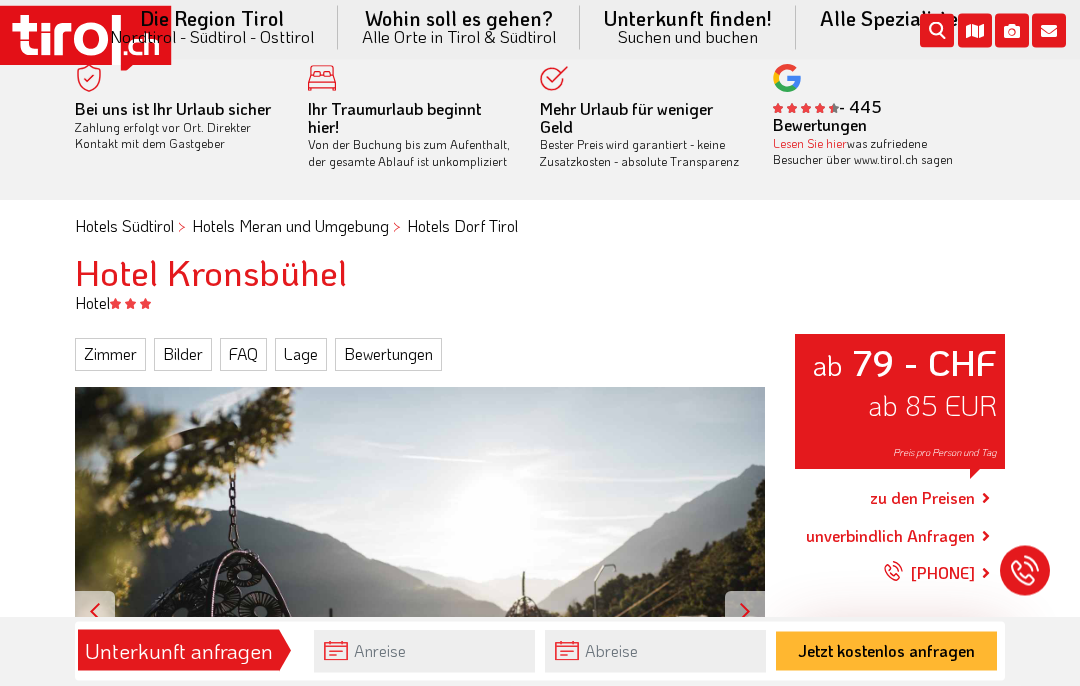 scroll, scrollTop: 0, scrollLeft: 0, axis: both 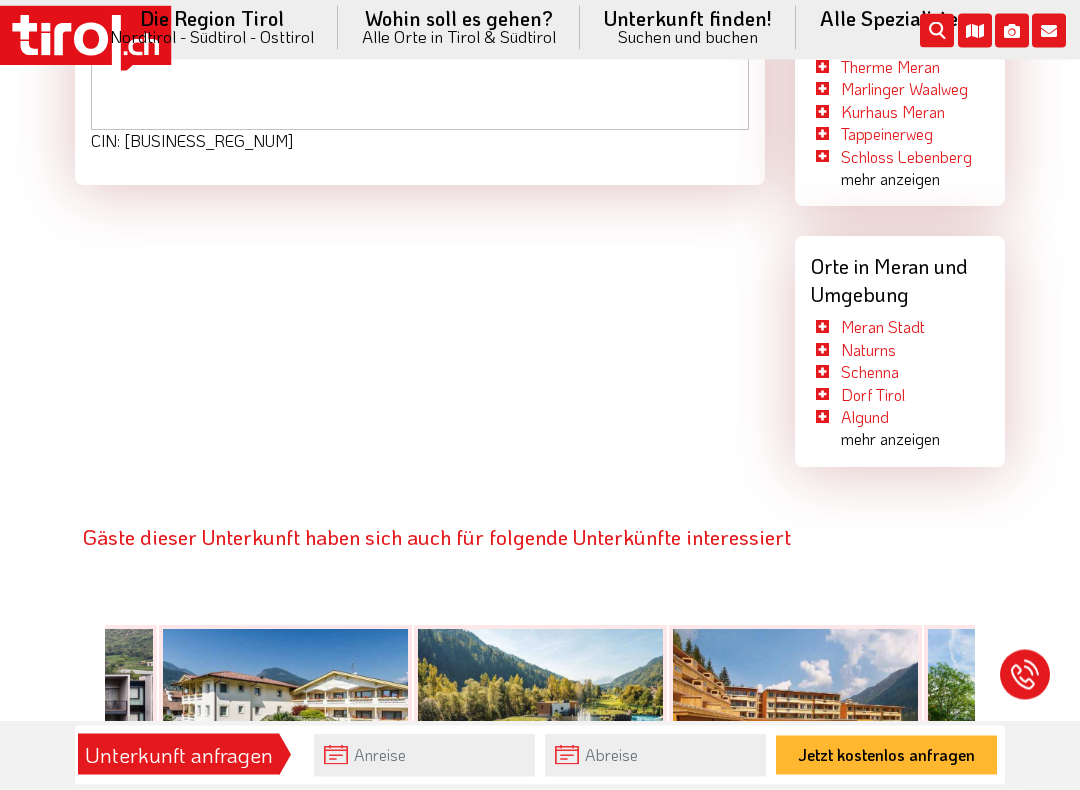 click on "mehr anzeigen" at bounding box center [900, 440] 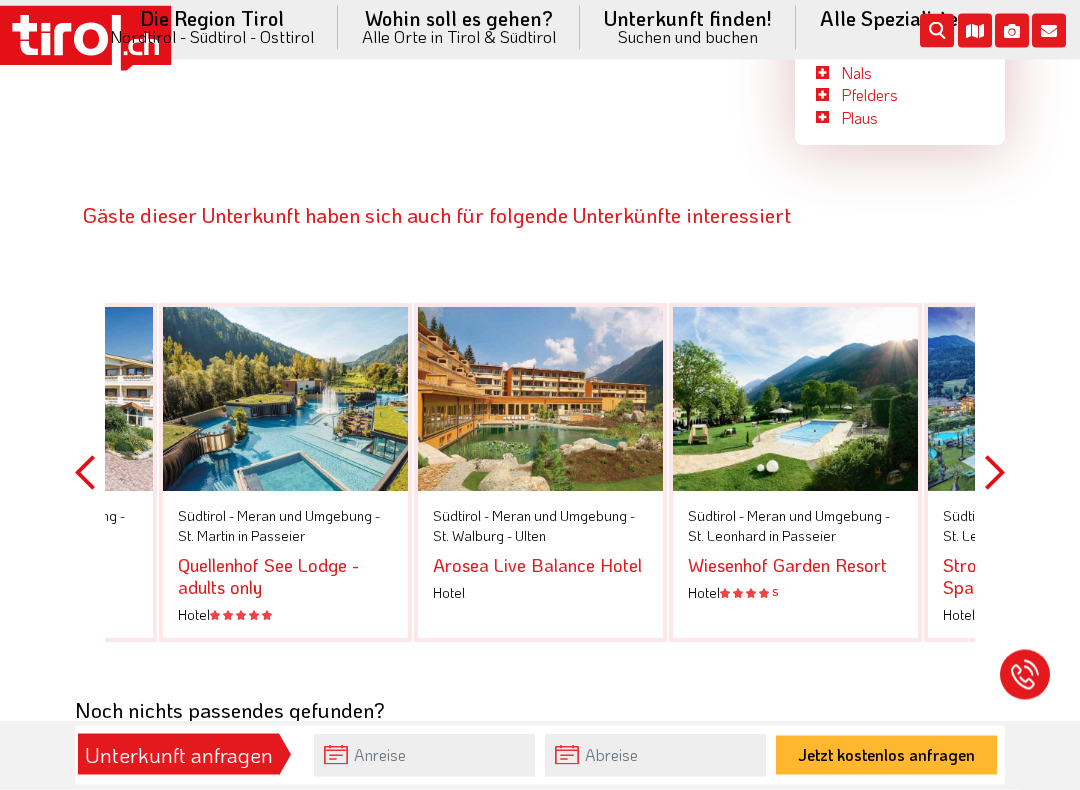 scroll, scrollTop: 4797, scrollLeft: 0, axis: vertical 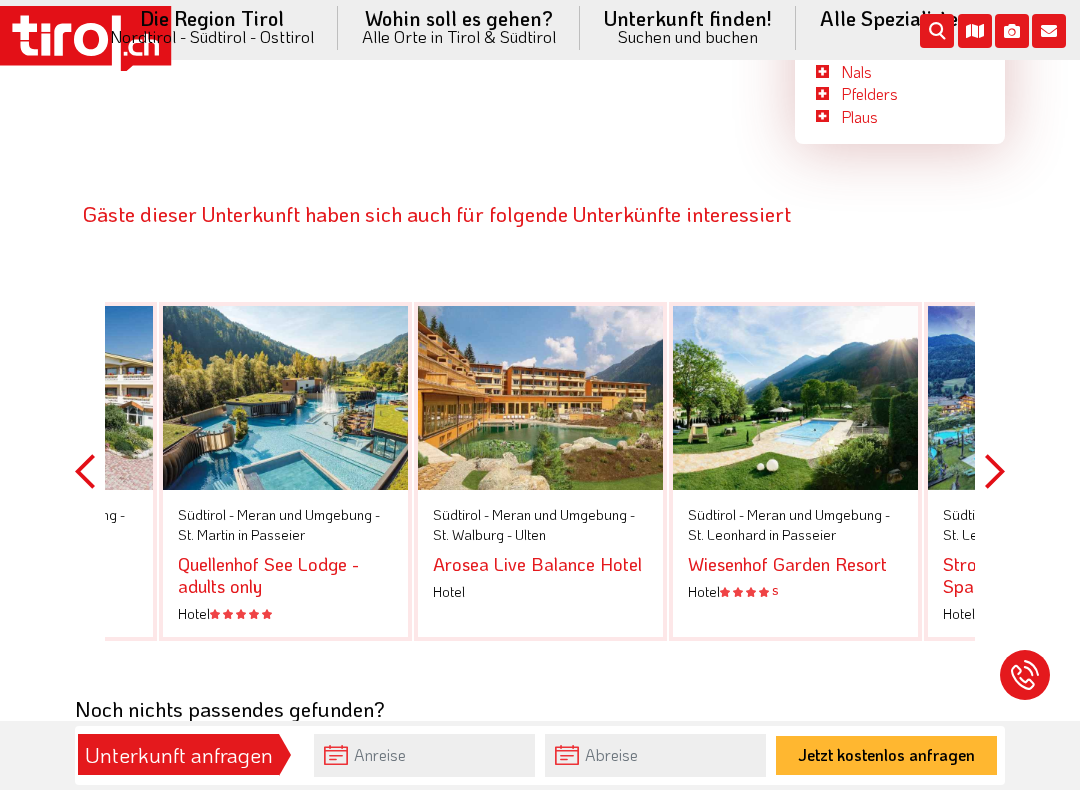 click on "Previous" at bounding box center (85, 471) 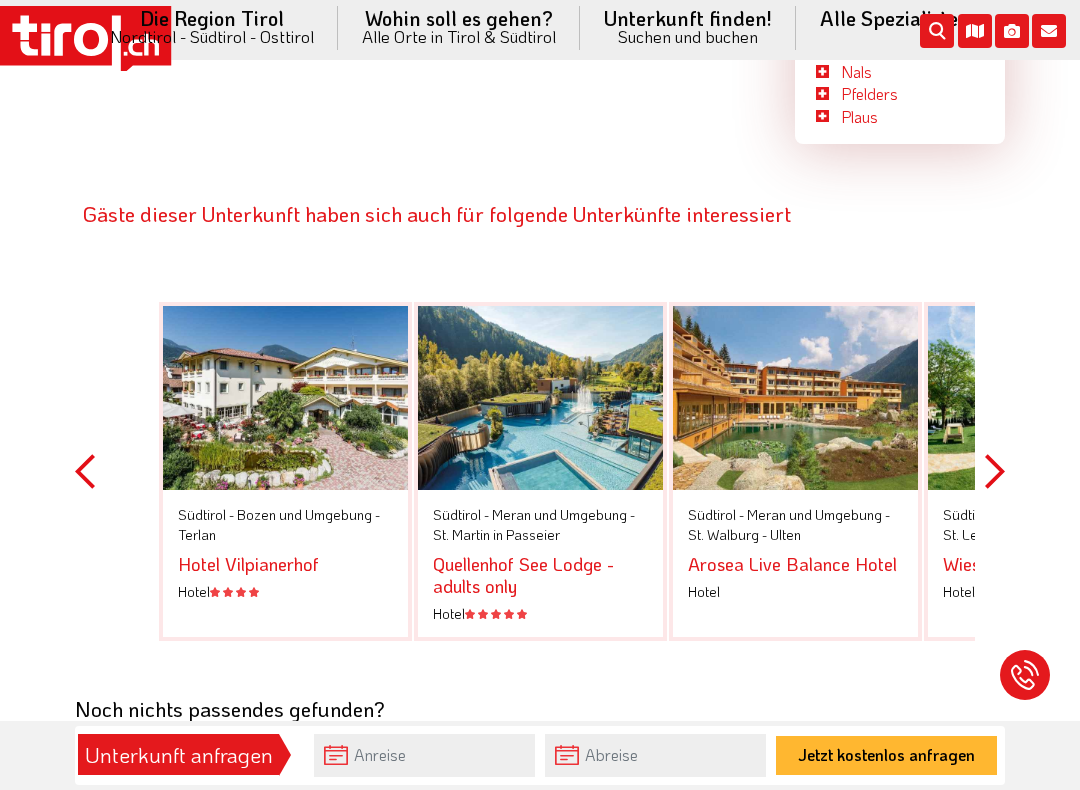 click on "Previous" at bounding box center (85, 471) 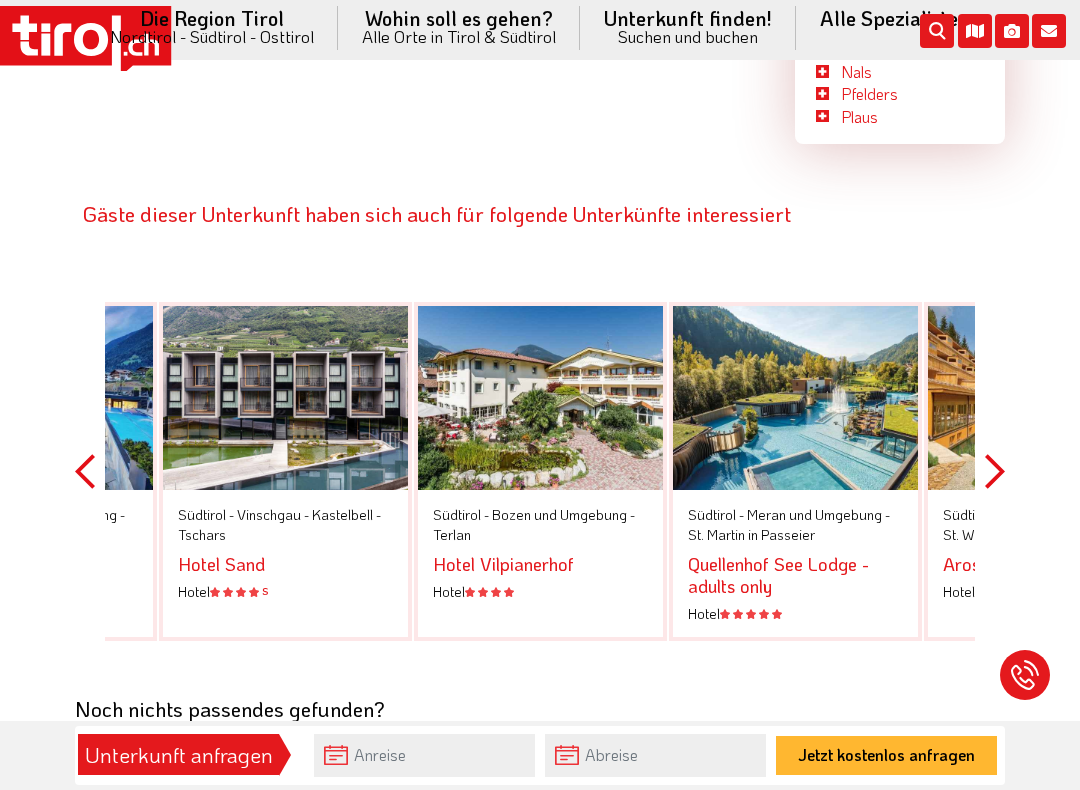 click on "Previous" at bounding box center (85, 471) 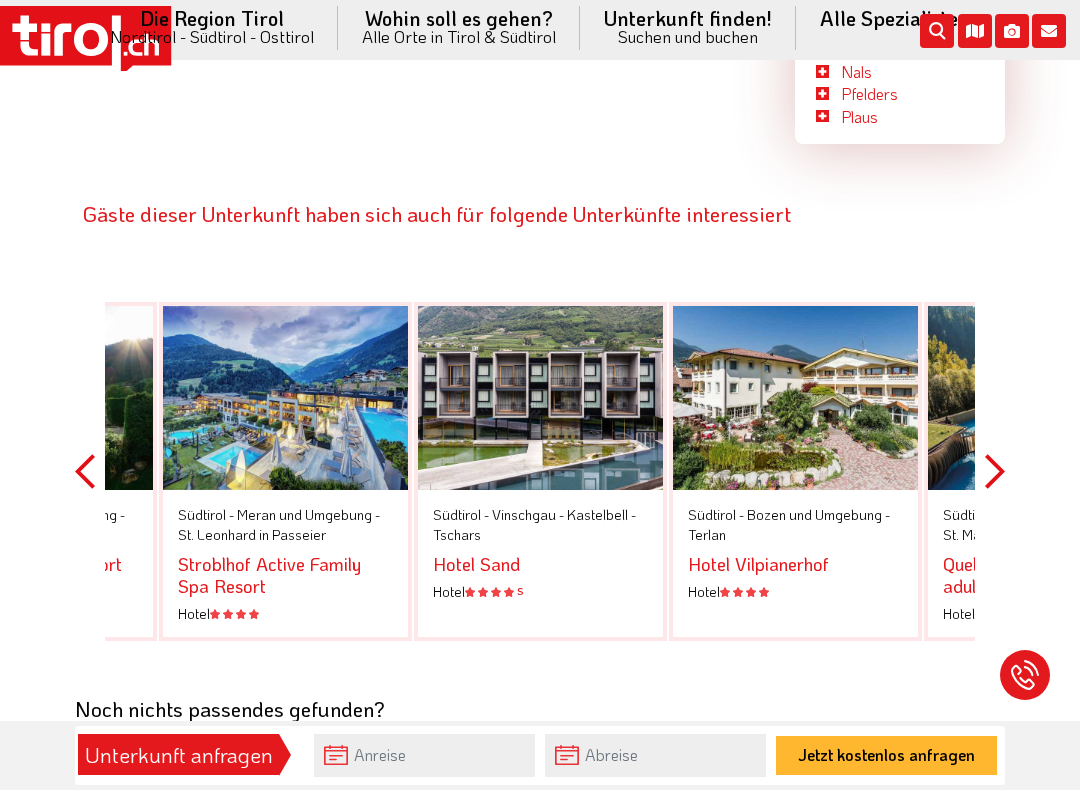 click on "Previous" at bounding box center (85, 471) 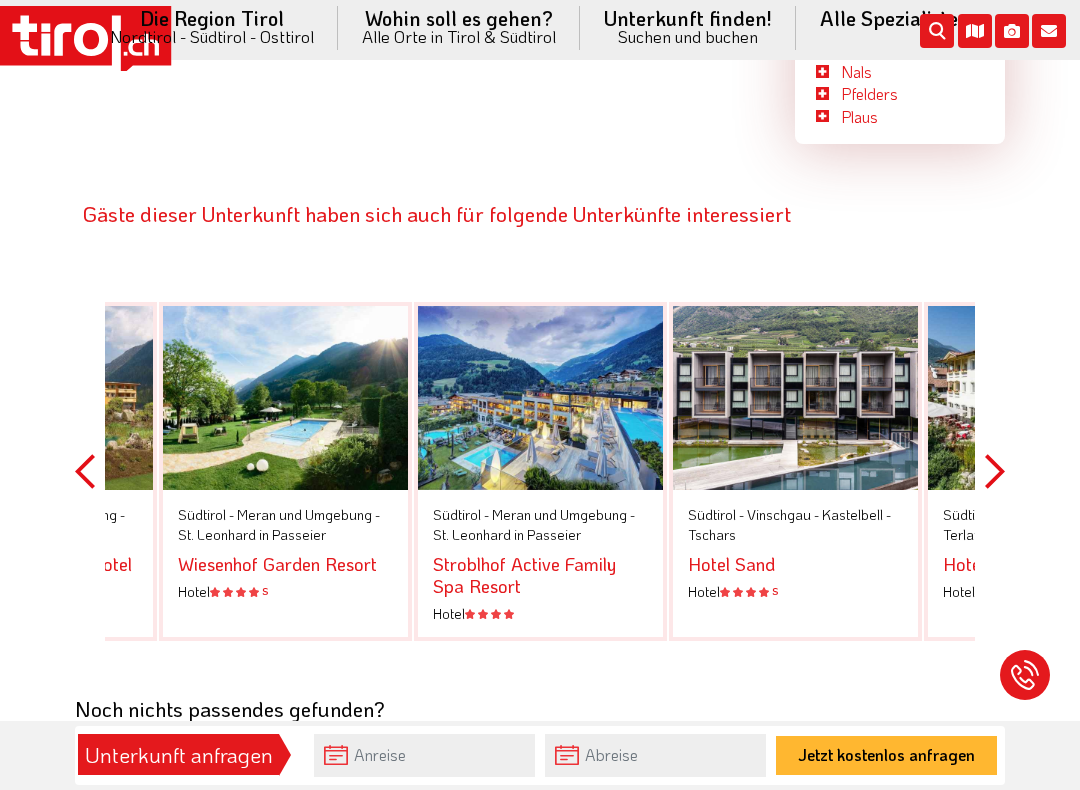 click on "Previous" at bounding box center (85, 471) 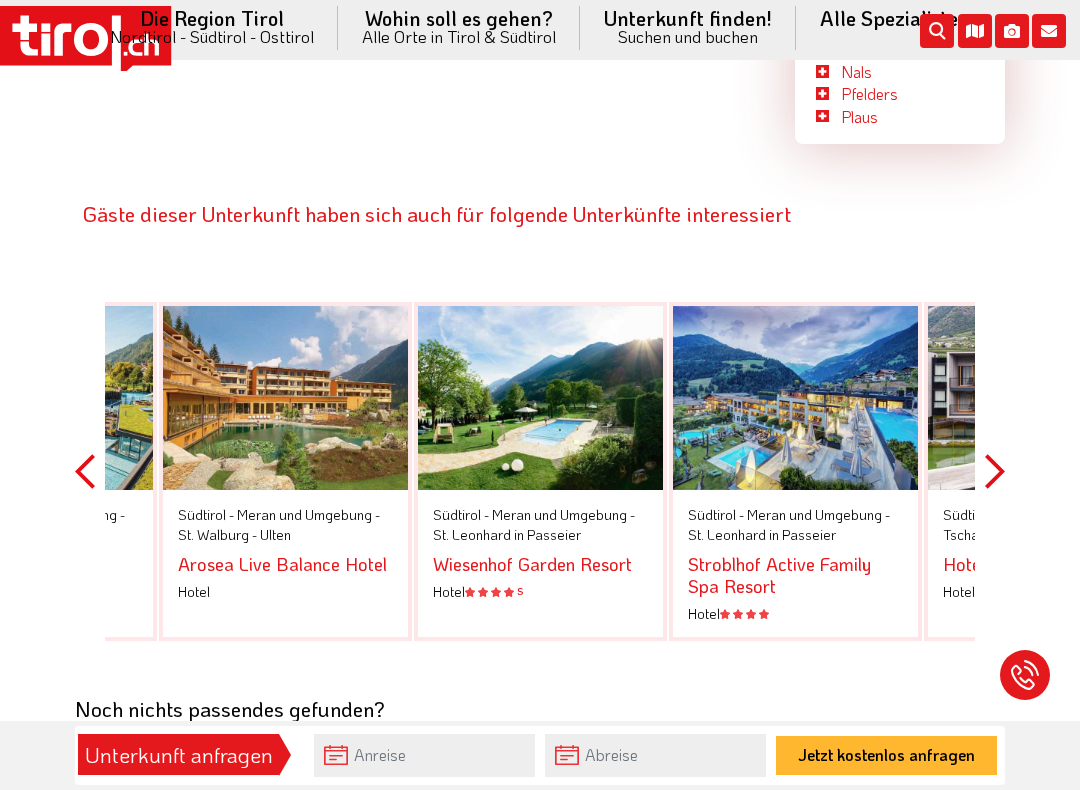 click on "Previous" at bounding box center [85, 471] 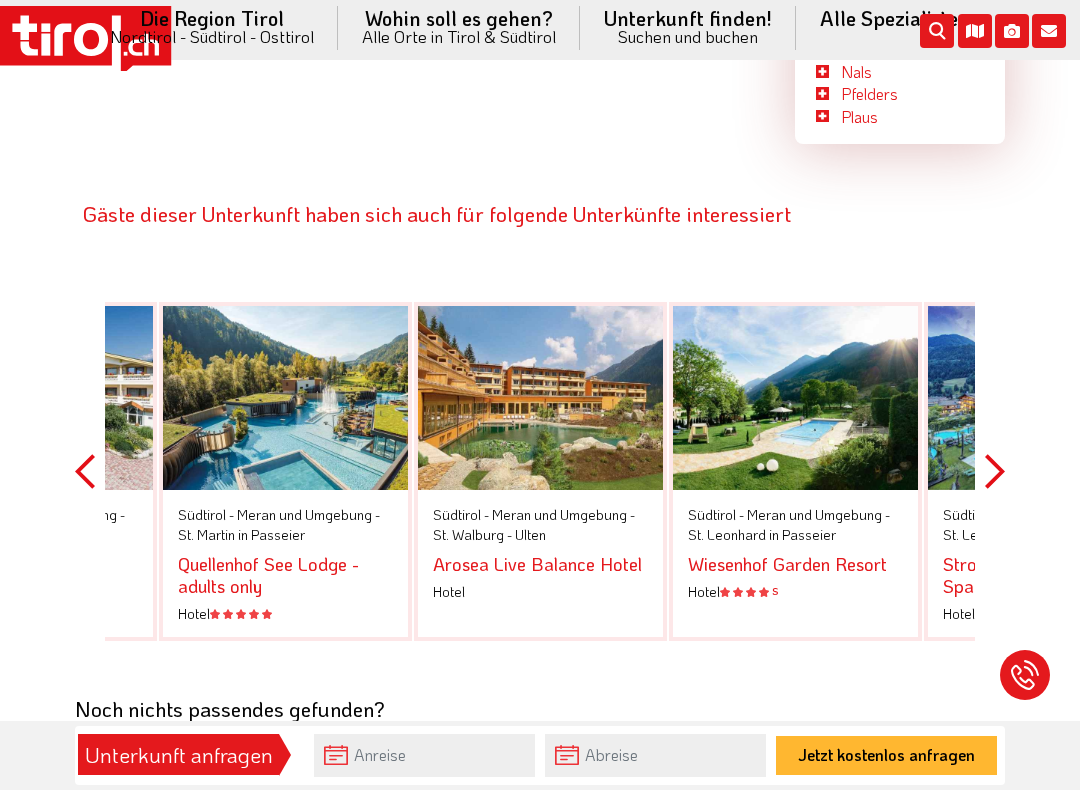 click on "Previous" at bounding box center [85, 471] 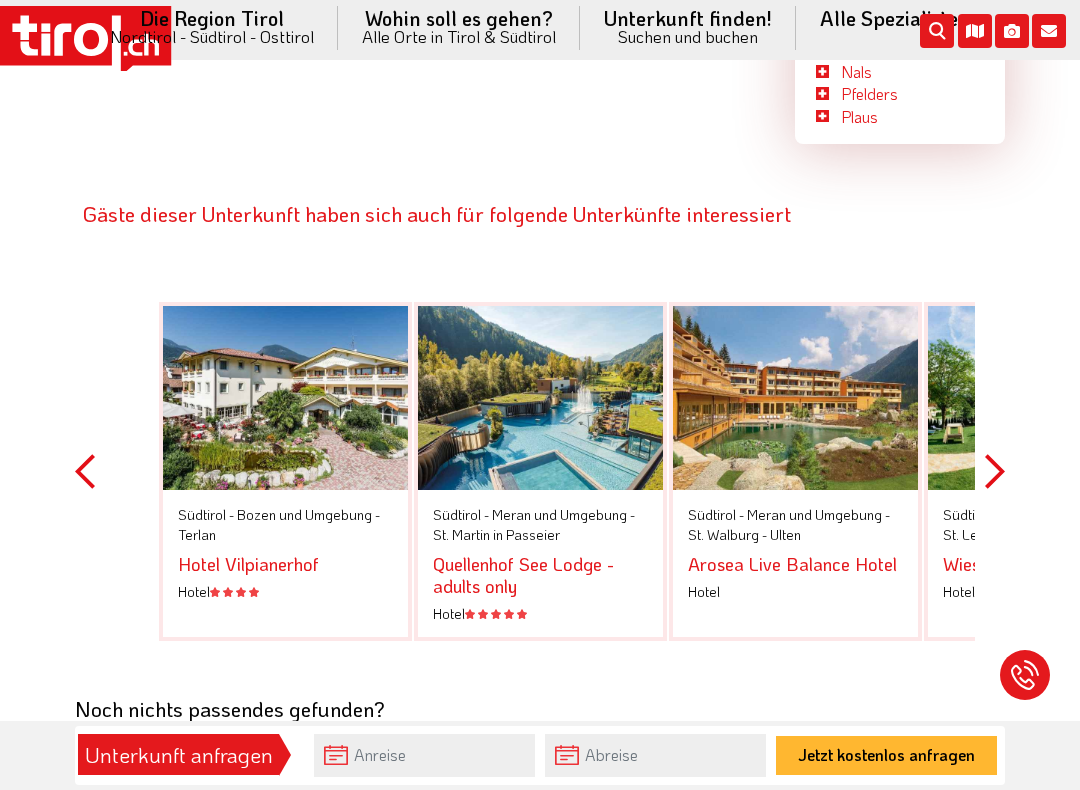 click on "Previous" at bounding box center (85, 471) 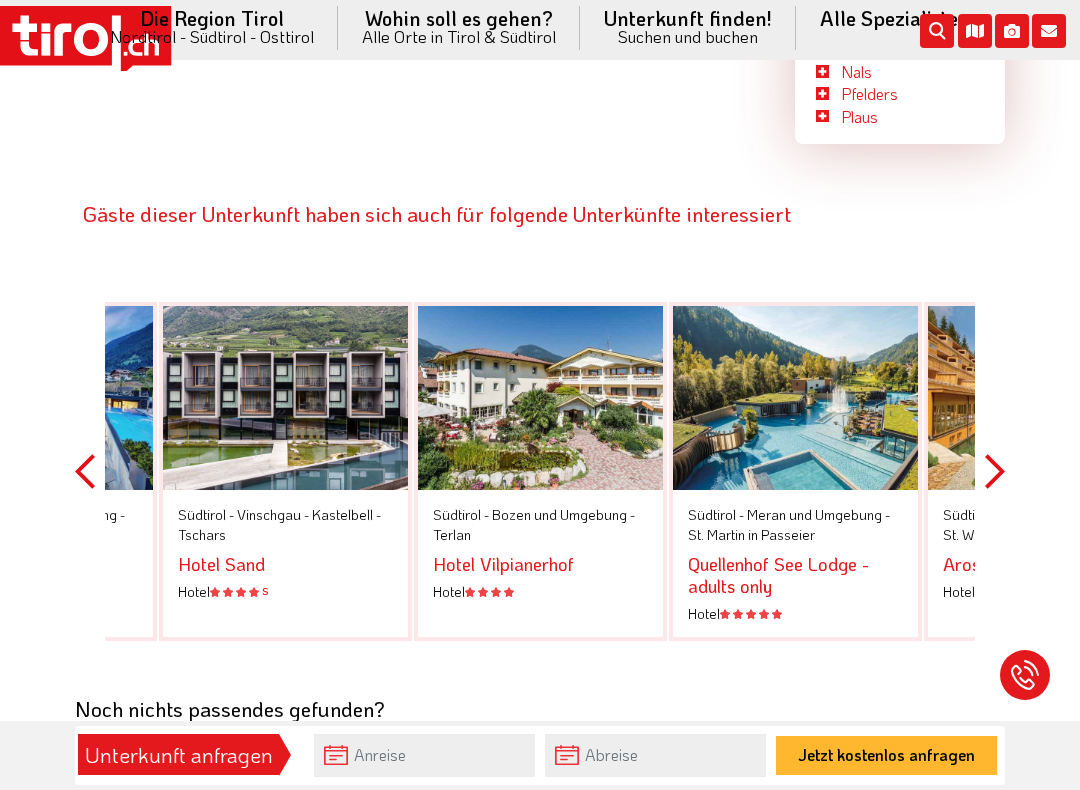 click on "Previous" at bounding box center [85, 471] 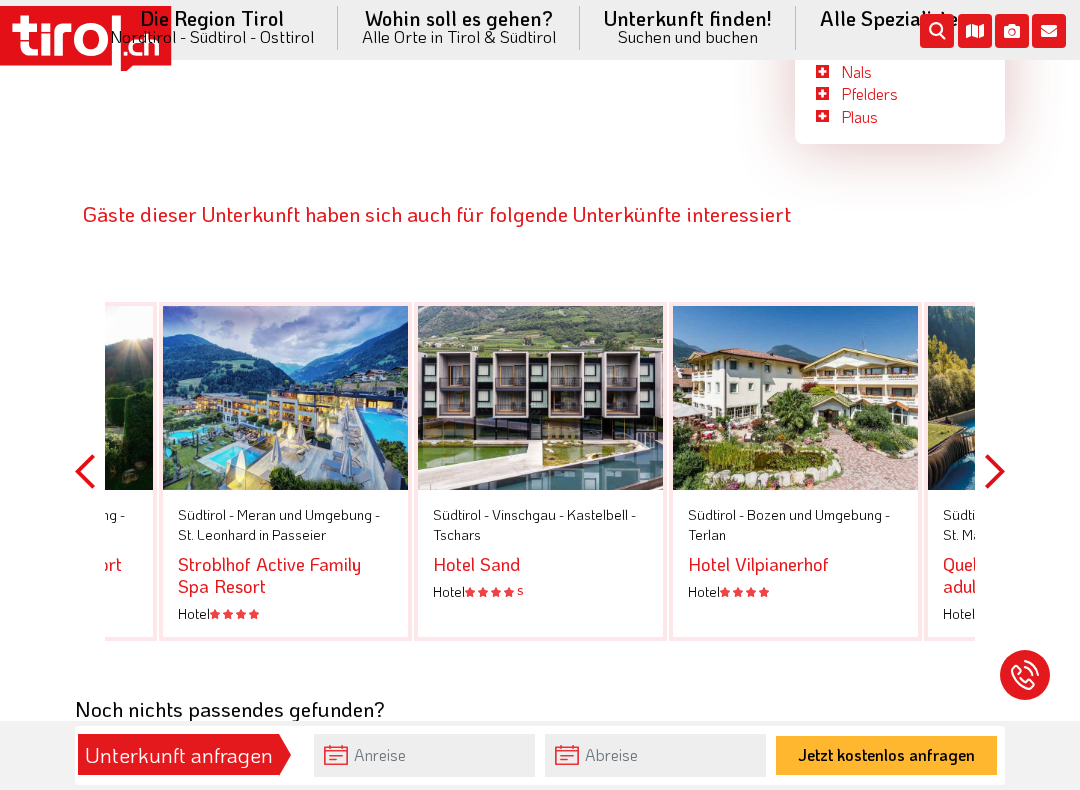 click on "Previous" at bounding box center (85, 471) 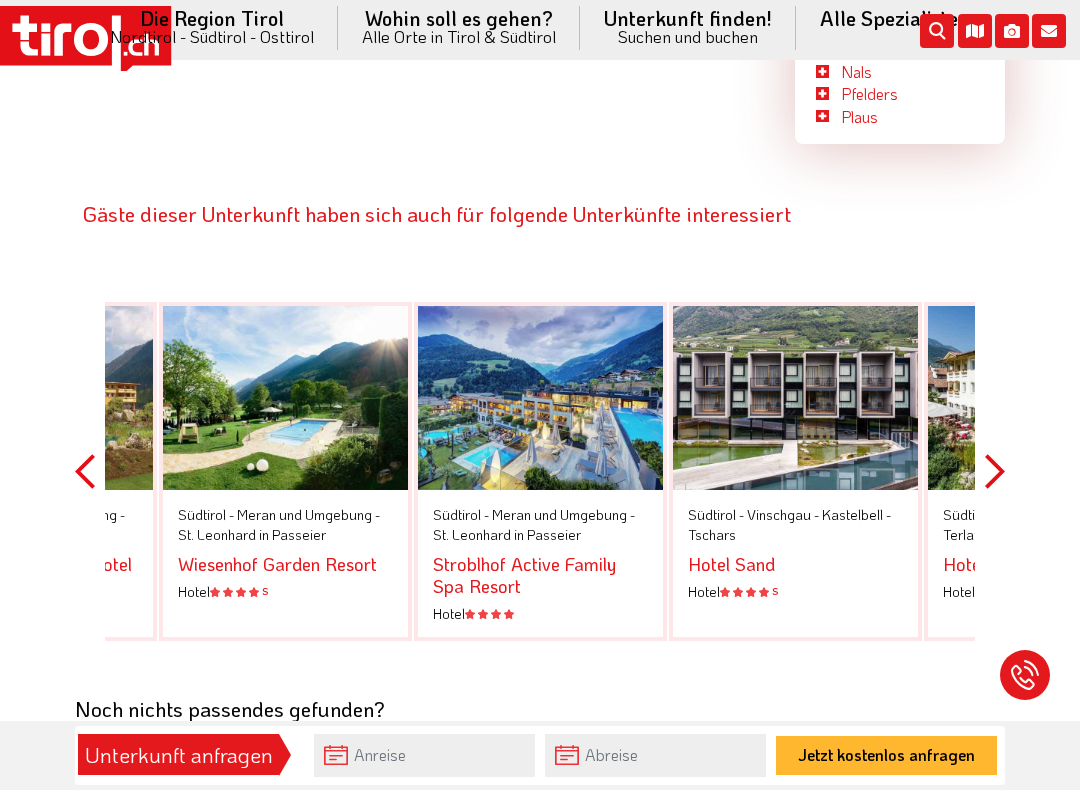 click on "Previous" at bounding box center [85, 471] 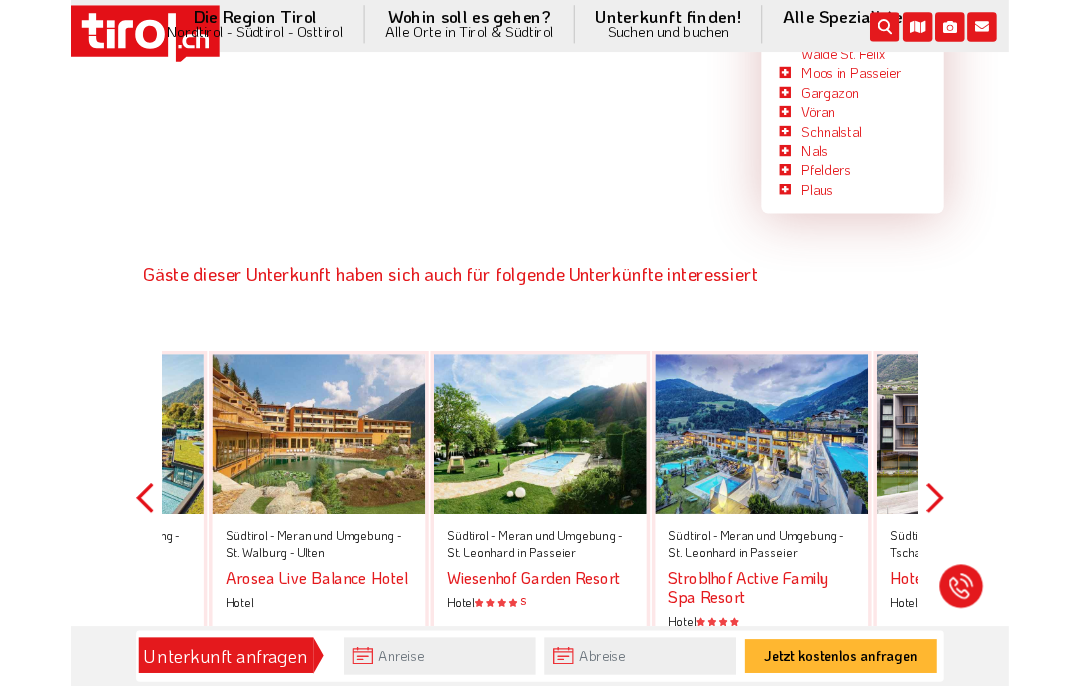 scroll, scrollTop: 4701, scrollLeft: 0, axis: vertical 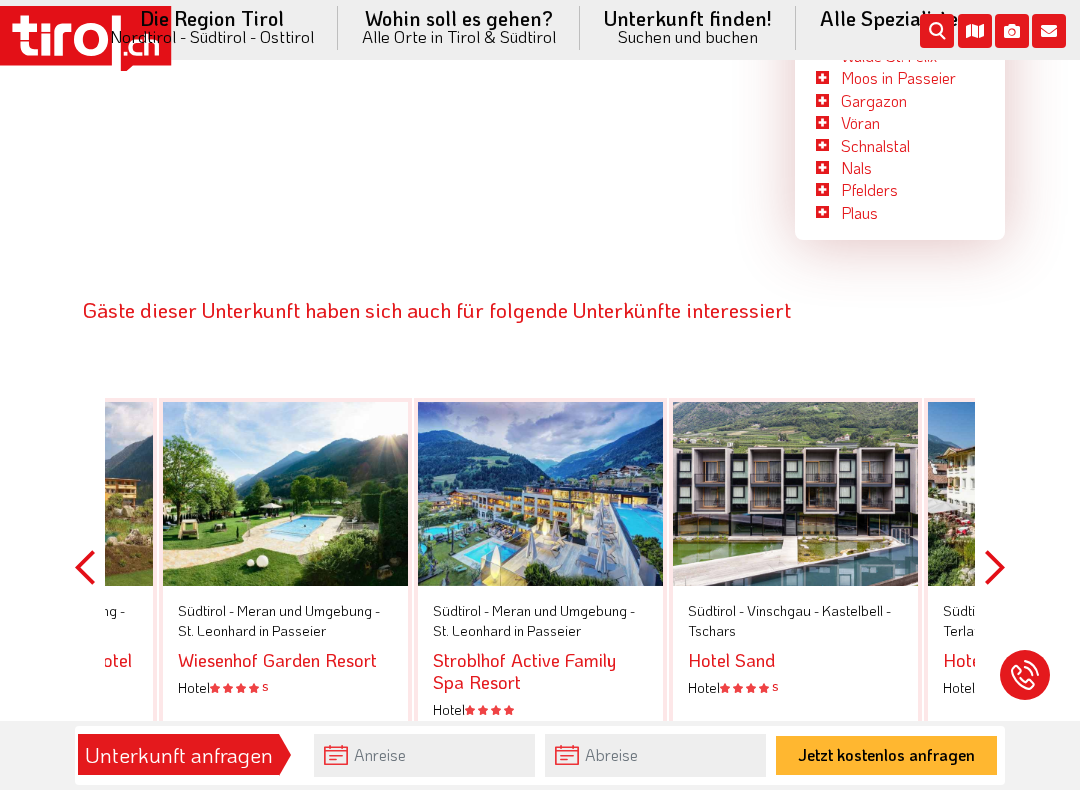 click at bounding box center [540, 494] 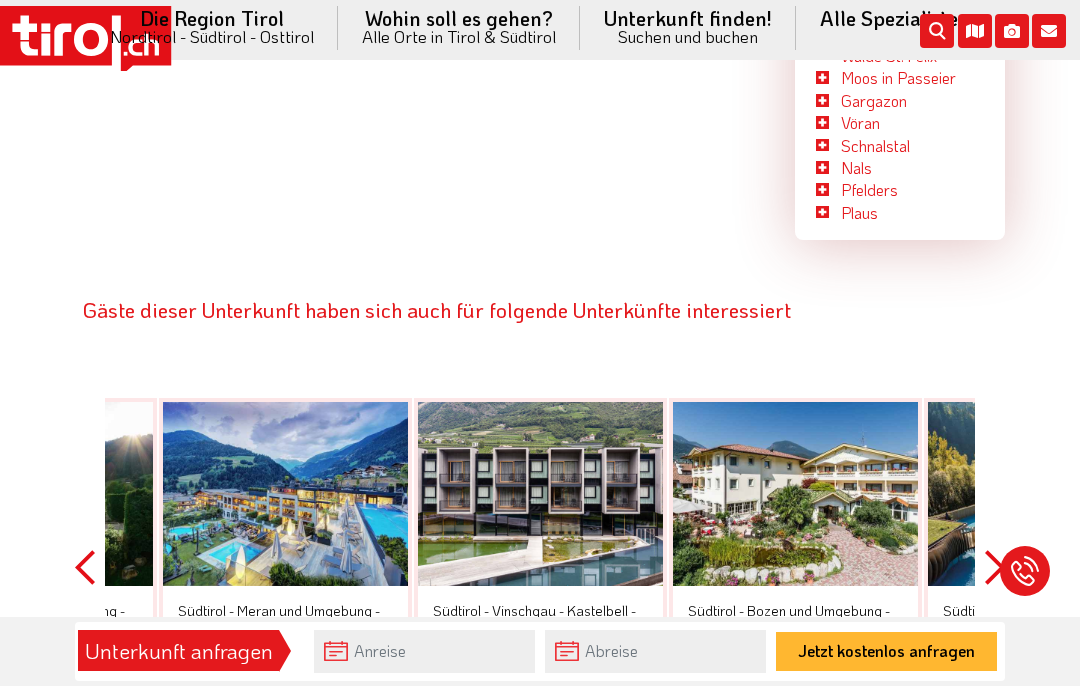 click on "Next" at bounding box center (995, 567) 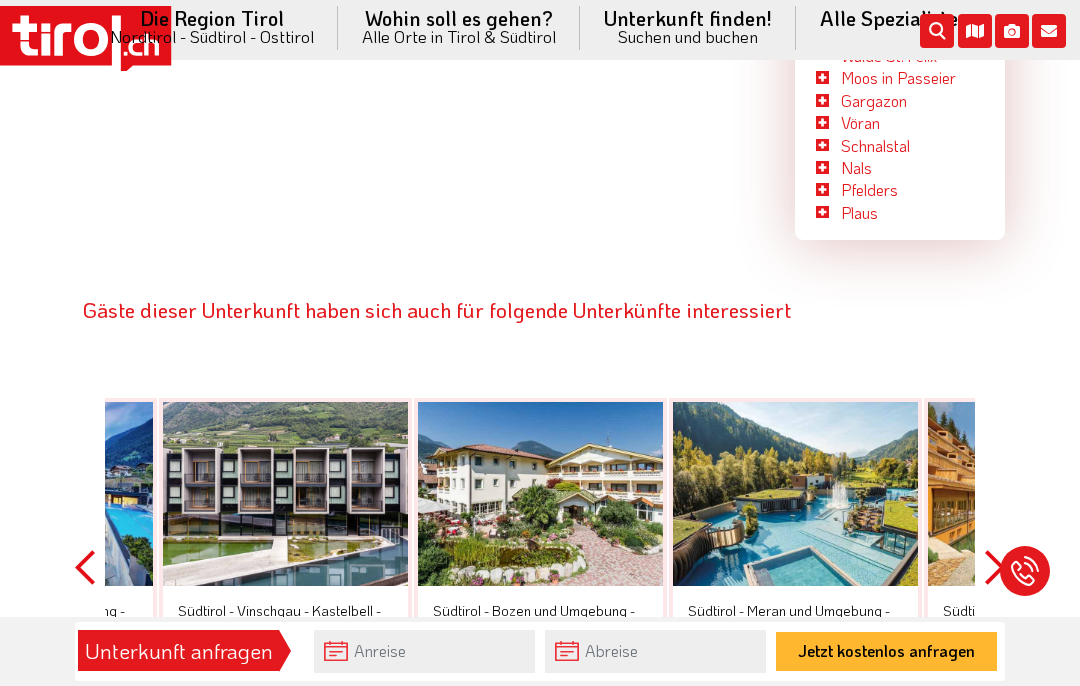 click at bounding box center [795, 494] 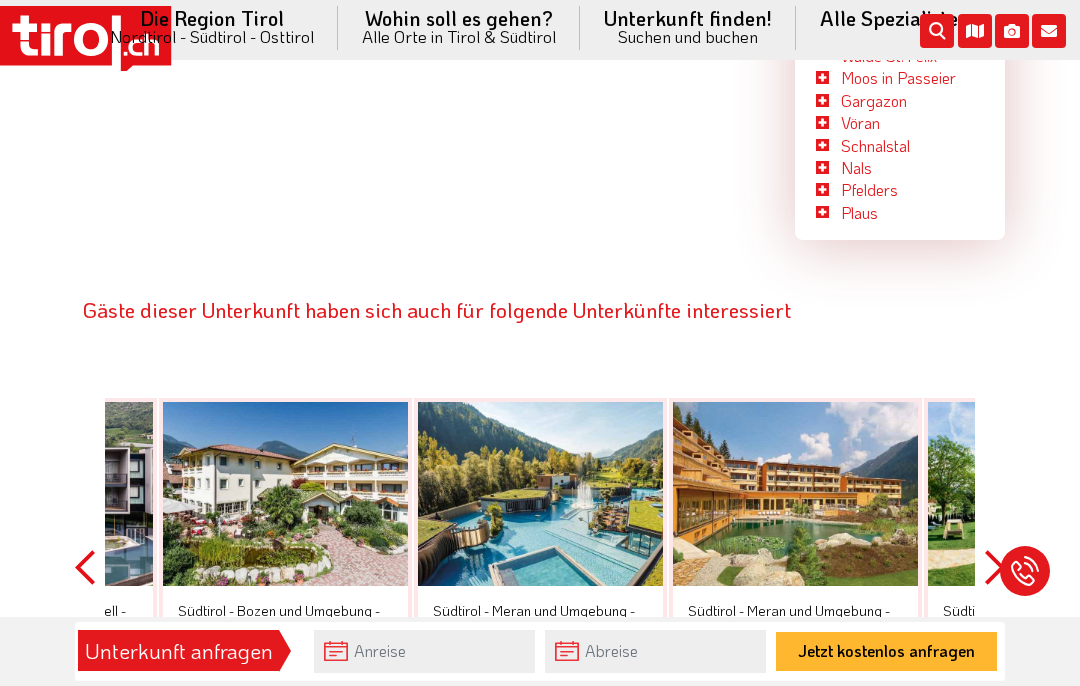 click at bounding box center [795, 494] 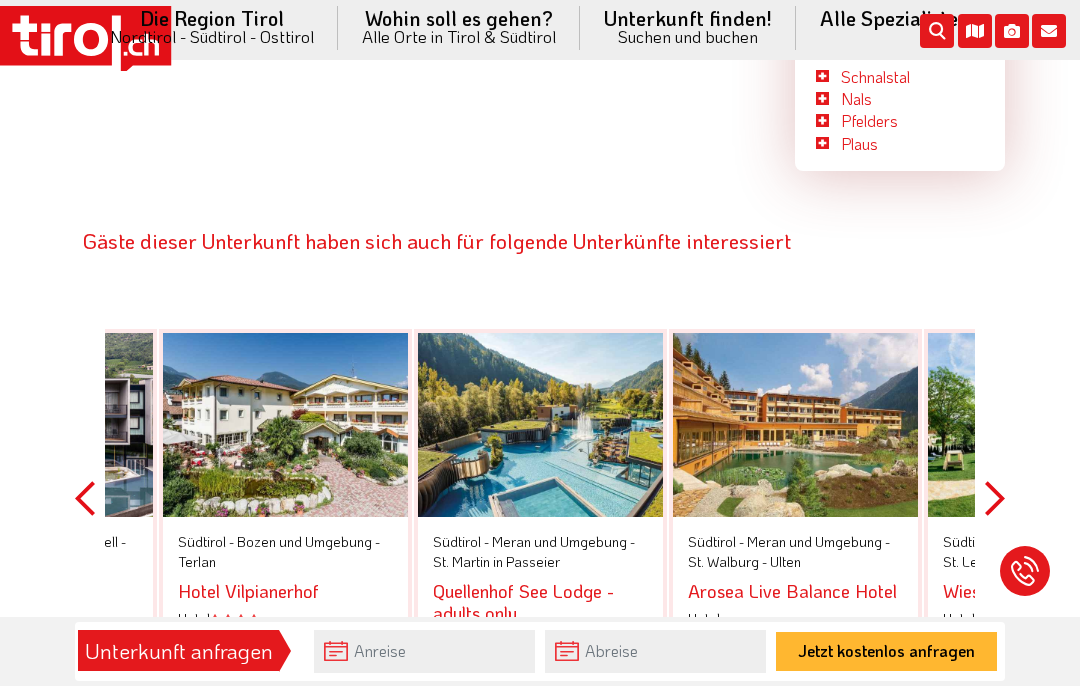 scroll, scrollTop: 4701, scrollLeft: 0, axis: vertical 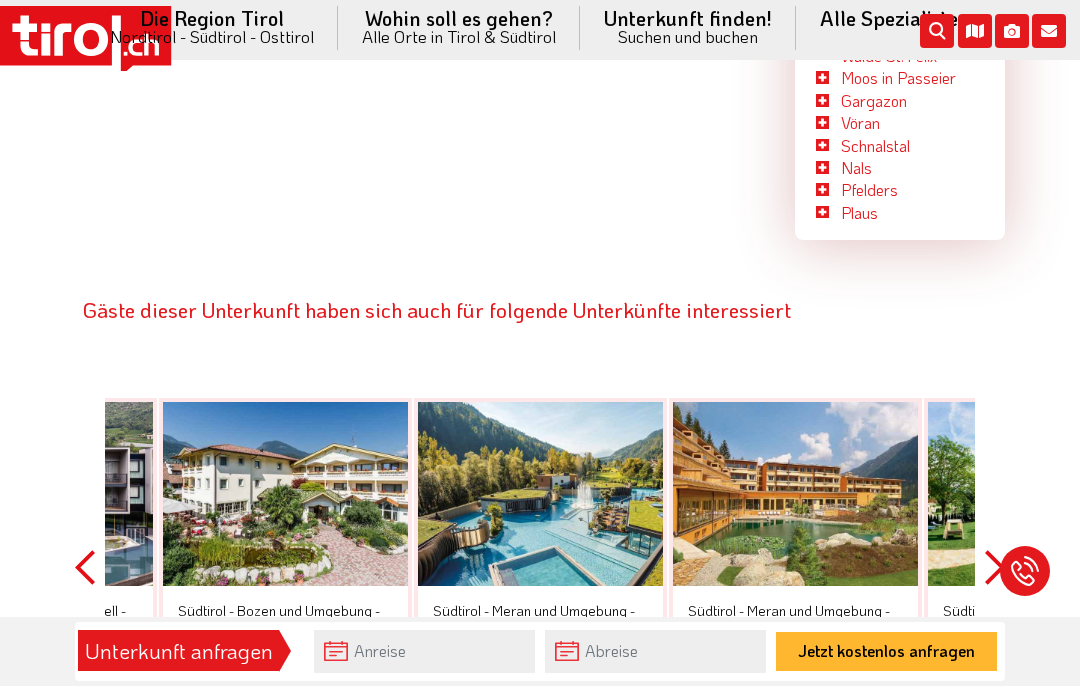 click on "Next" at bounding box center (995, 567) 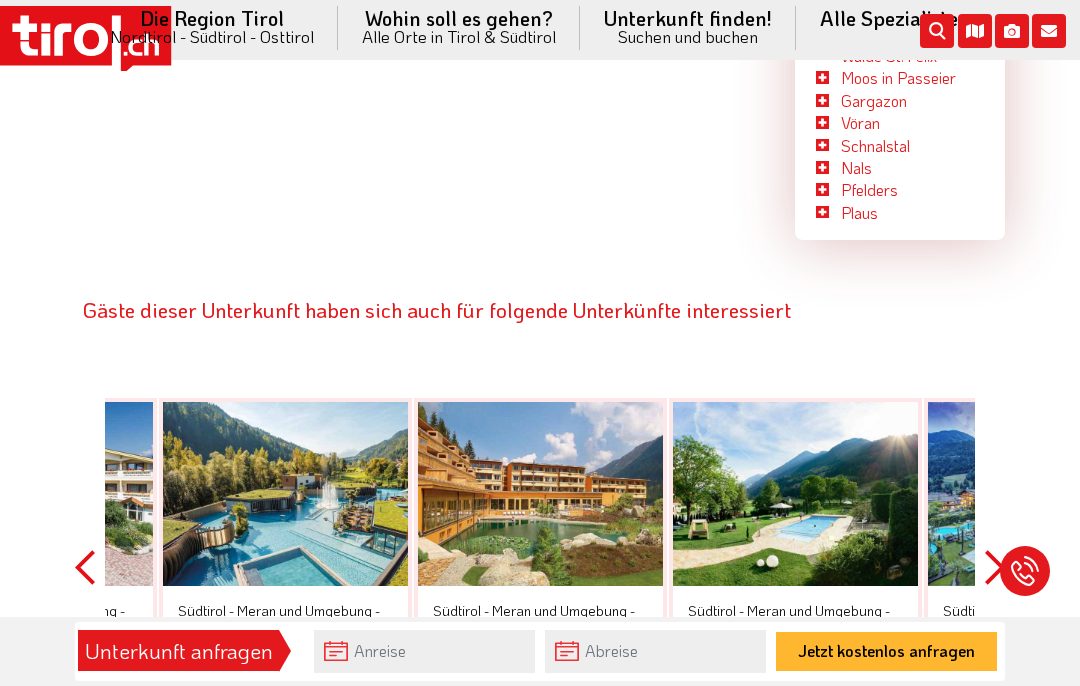 click on "Next" at bounding box center (995, 567) 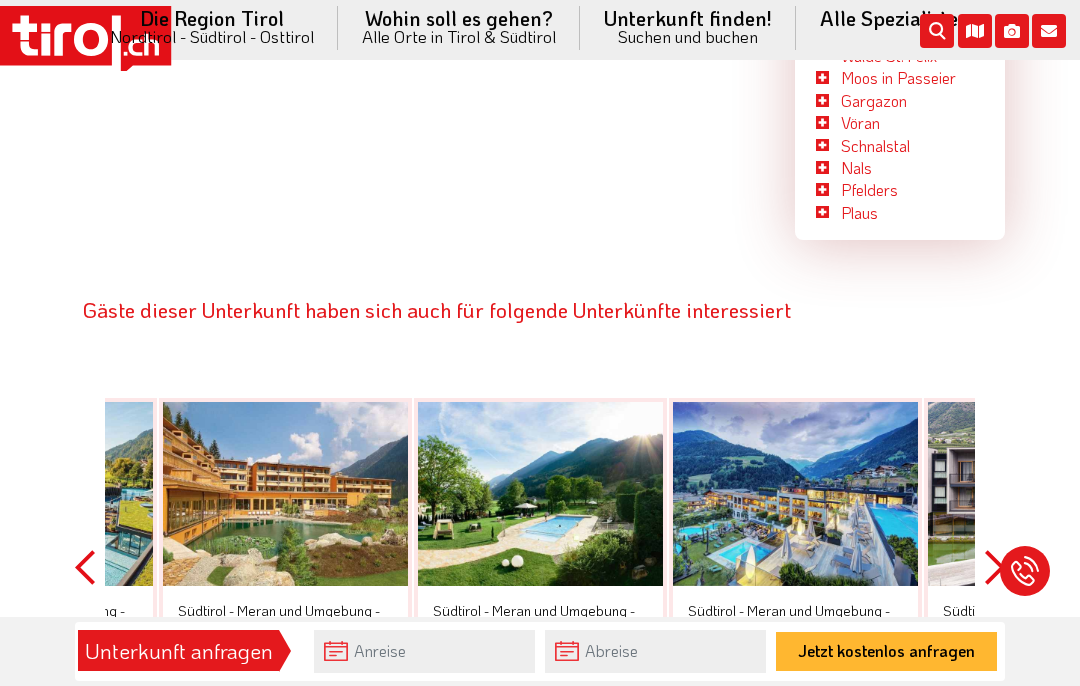 click at bounding box center [1025, 571] 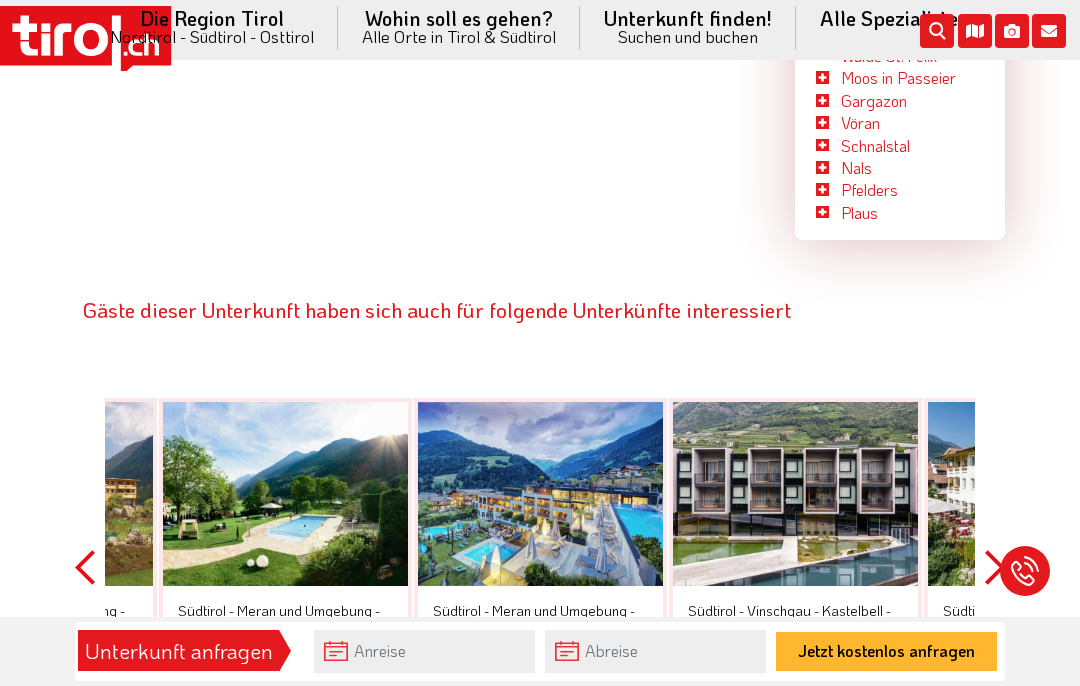 click at bounding box center (795, 494) 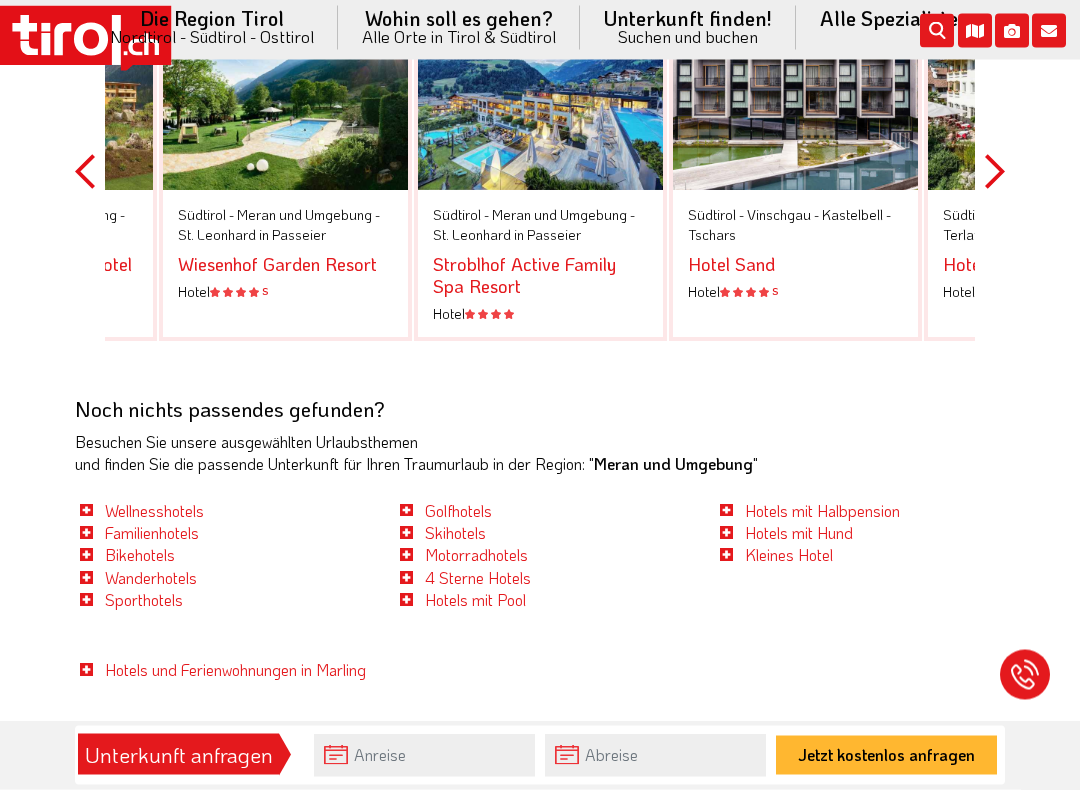 scroll, scrollTop: 5099, scrollLeft: 0, axis: vertical 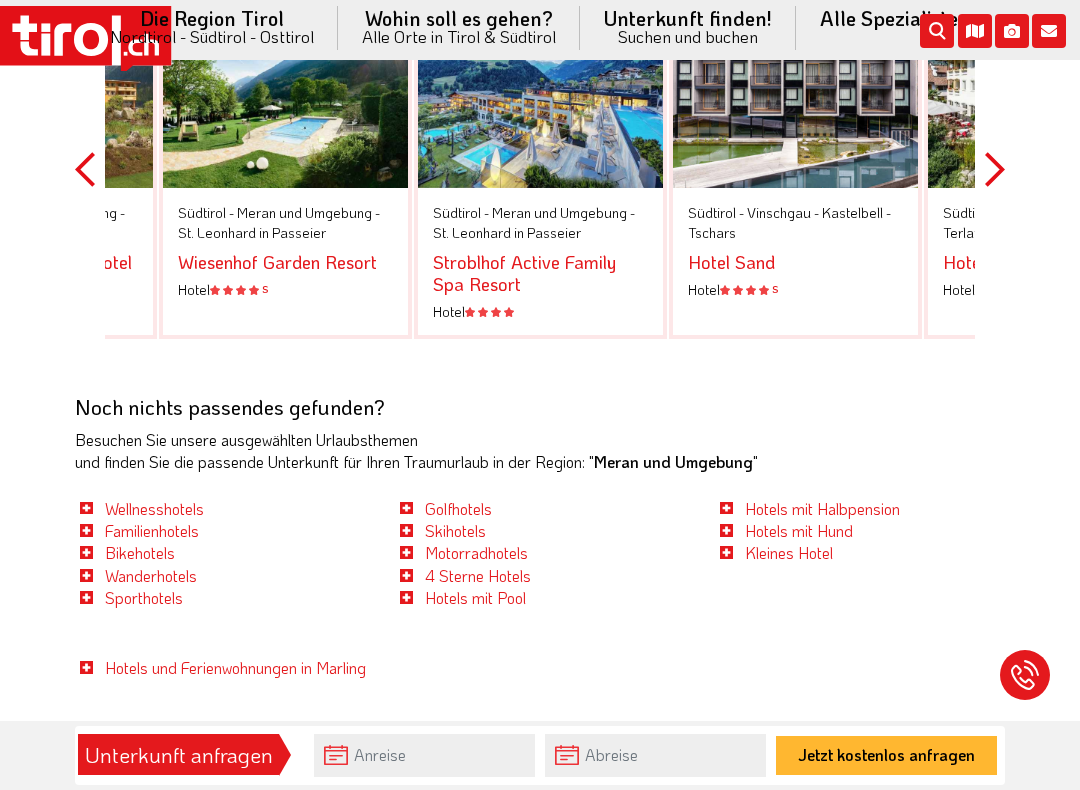 click on "Wanderhotels" at bounding box center [151, 575] 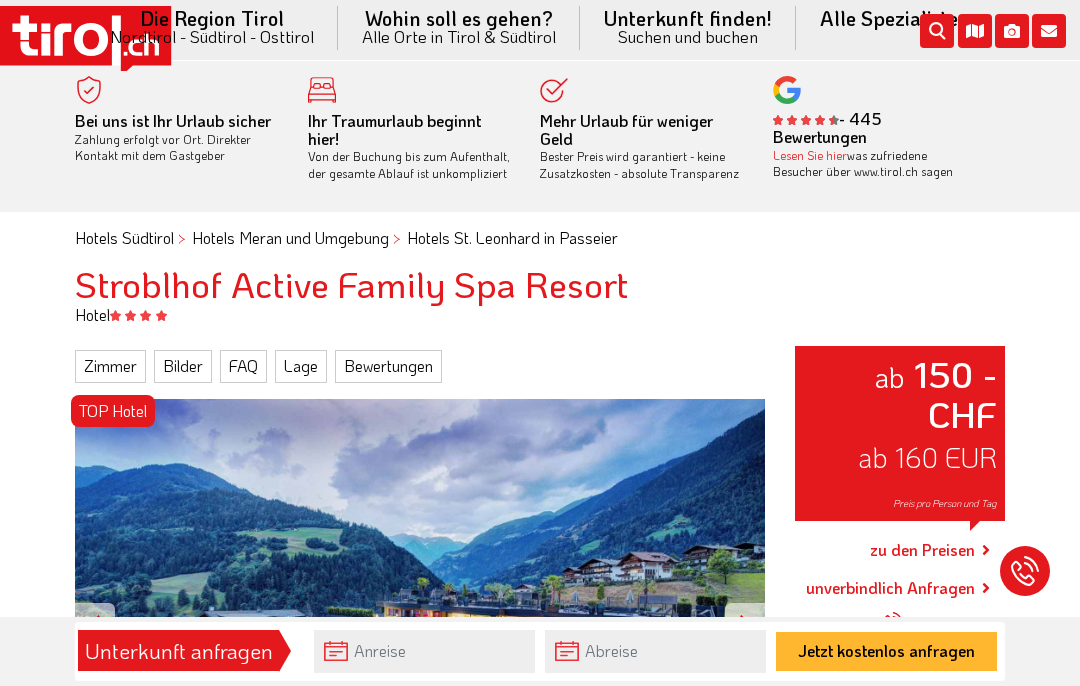 scroll, scrollTop: 0, scrollLeft: 0, axis: both 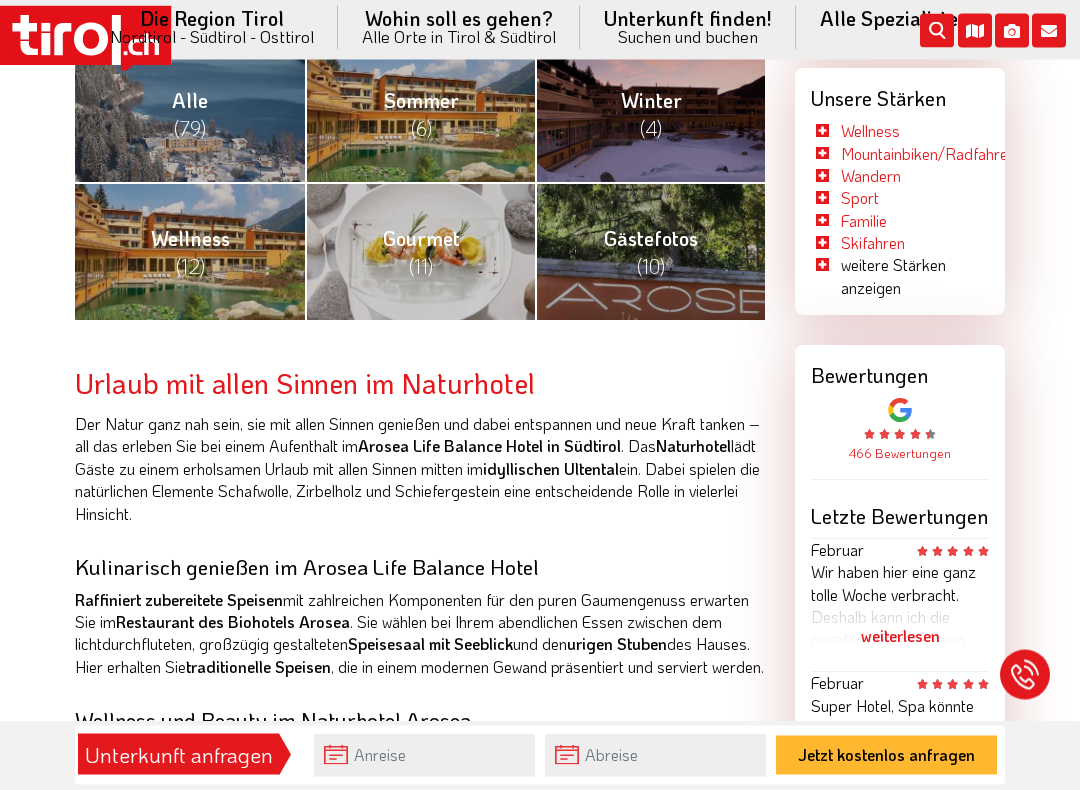 click on "weiterlesen" at bounding box center [900, 637] 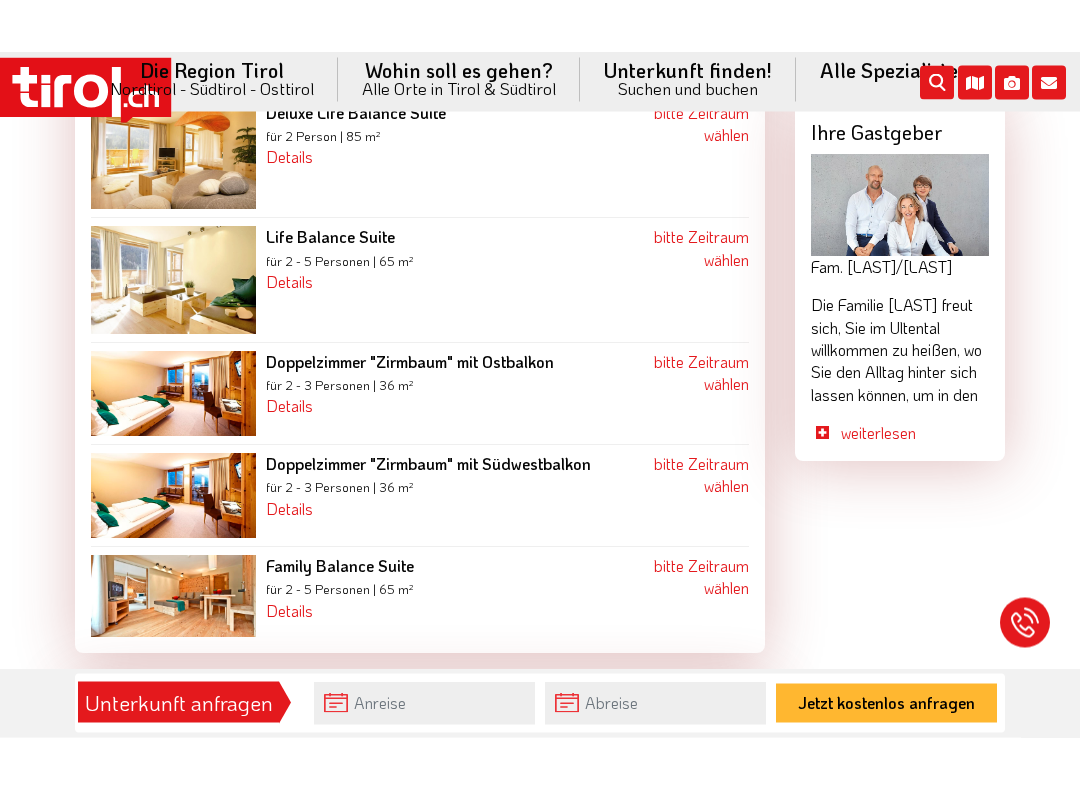 scroll, scrollTop: 2166, scrollLeft: 0, axis: vertical 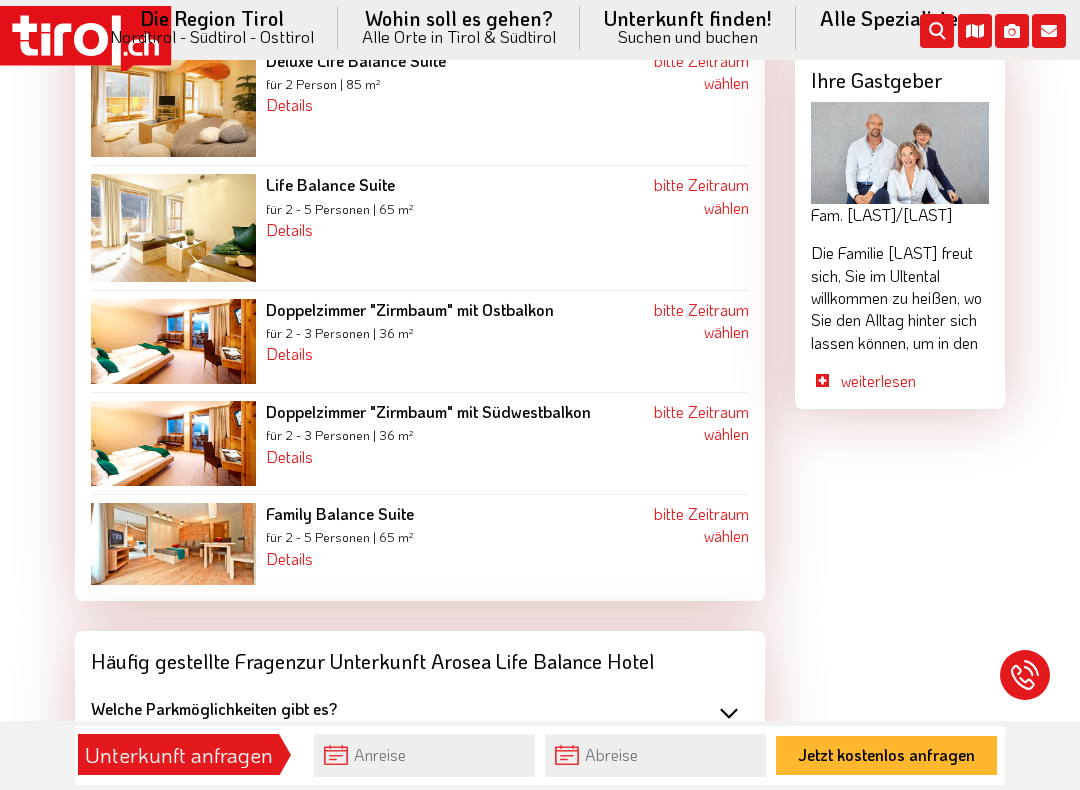 click on "bitte Zeitraum wählen" at bounding box center (701, 320) 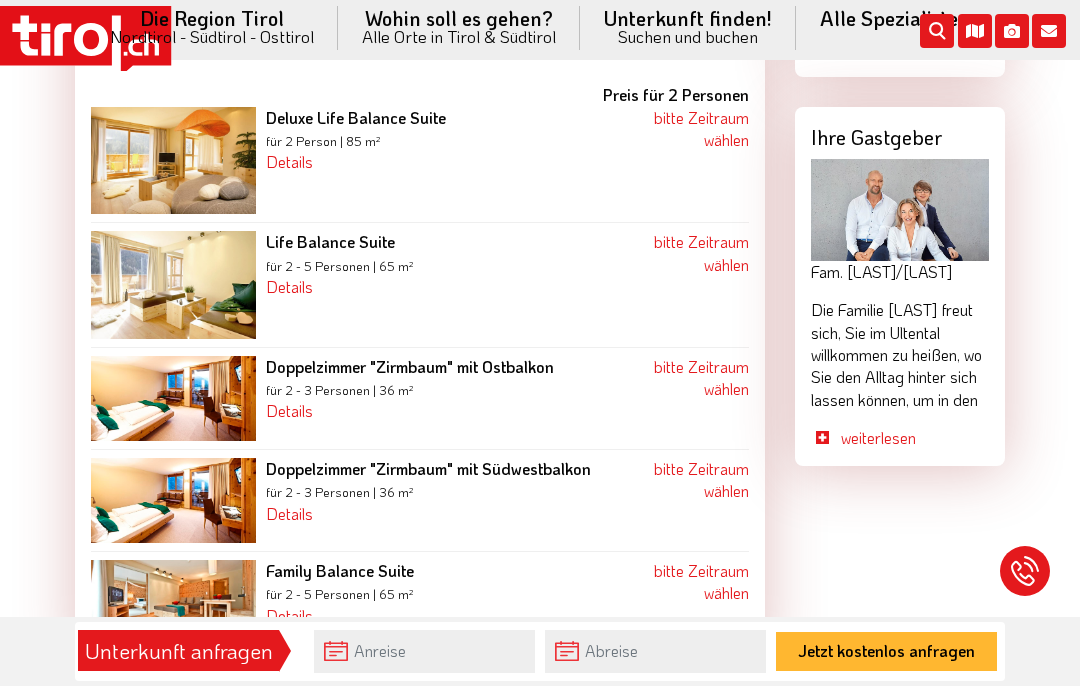scroll, scrollTop: 2107, scrollLeft: 0, axis: vertical 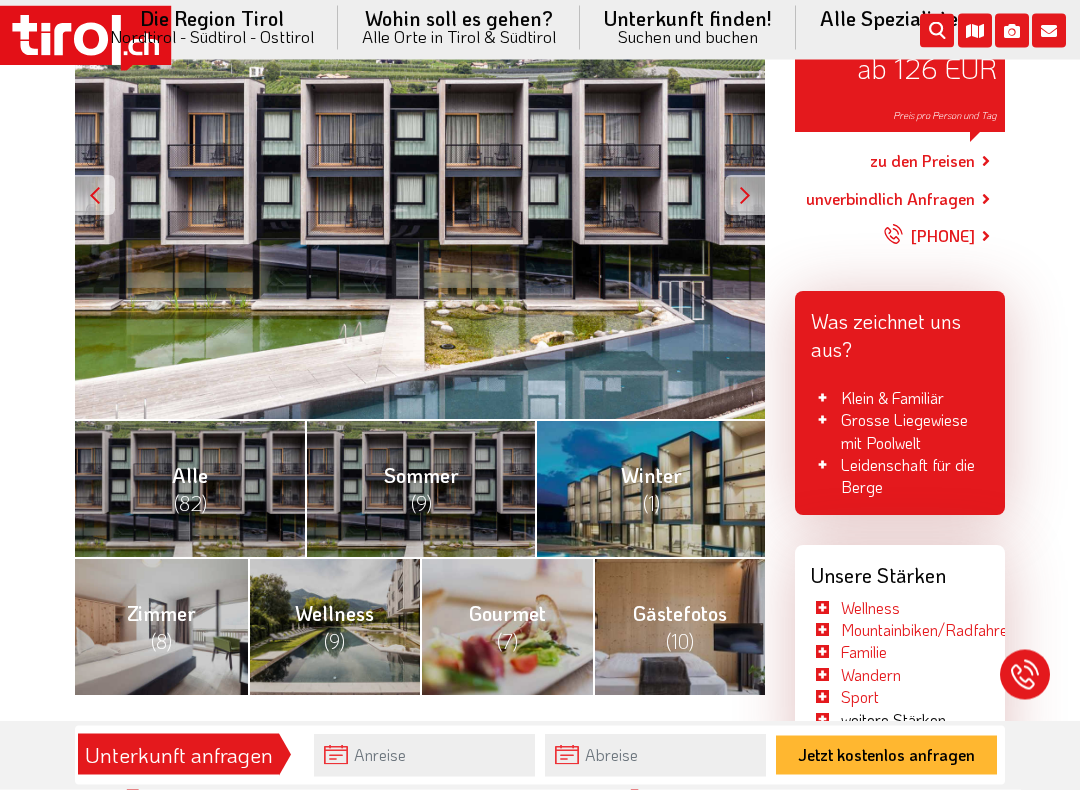 click on "Sommer   (9)" at bounding box center (420, 489) 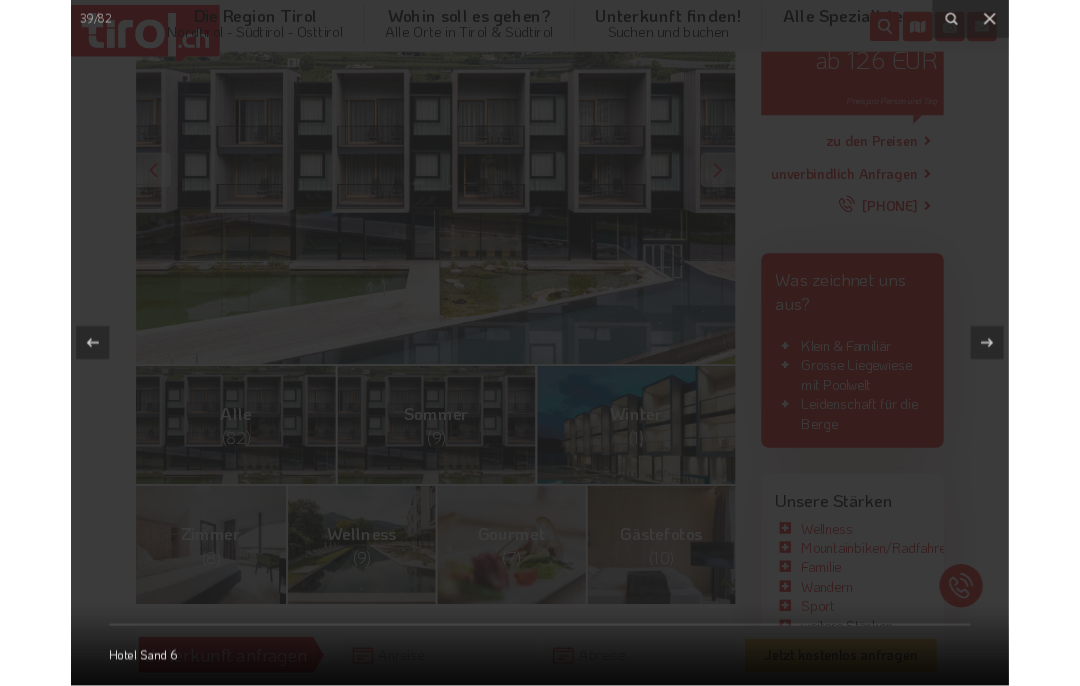scroll, scrollTop: 428, scrollLeft: 0, axis: vertical 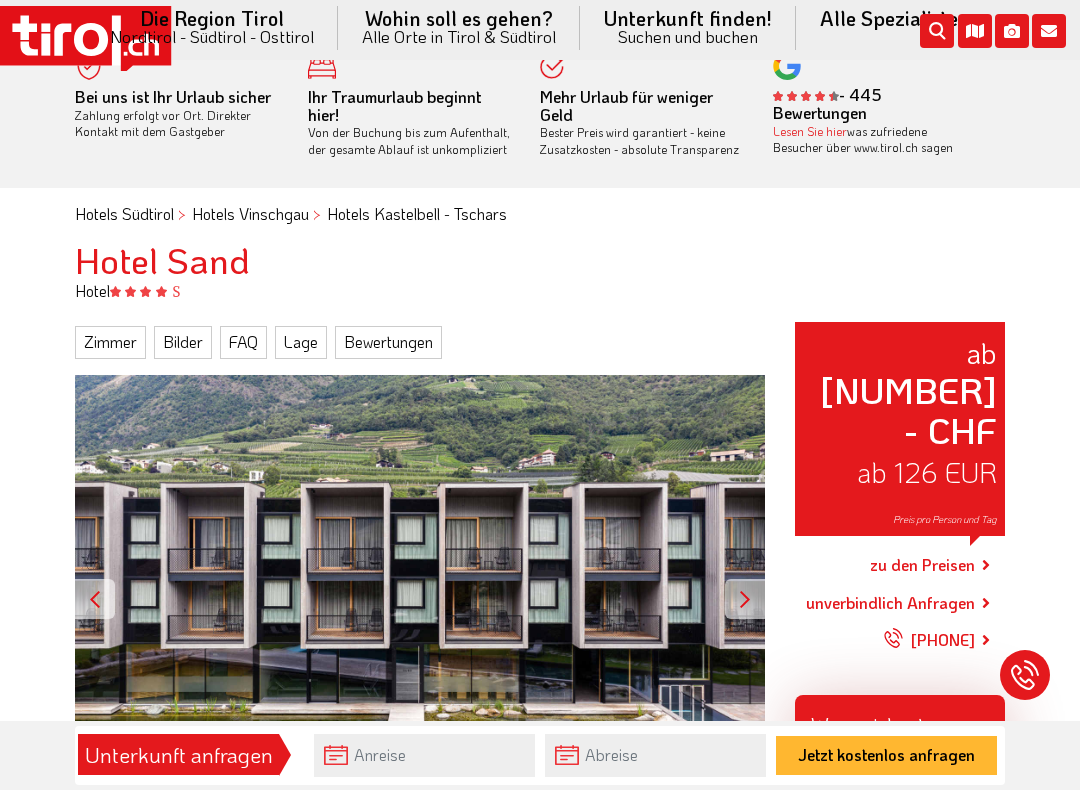 click on "Zimmer" at bounding box center (110, 342) 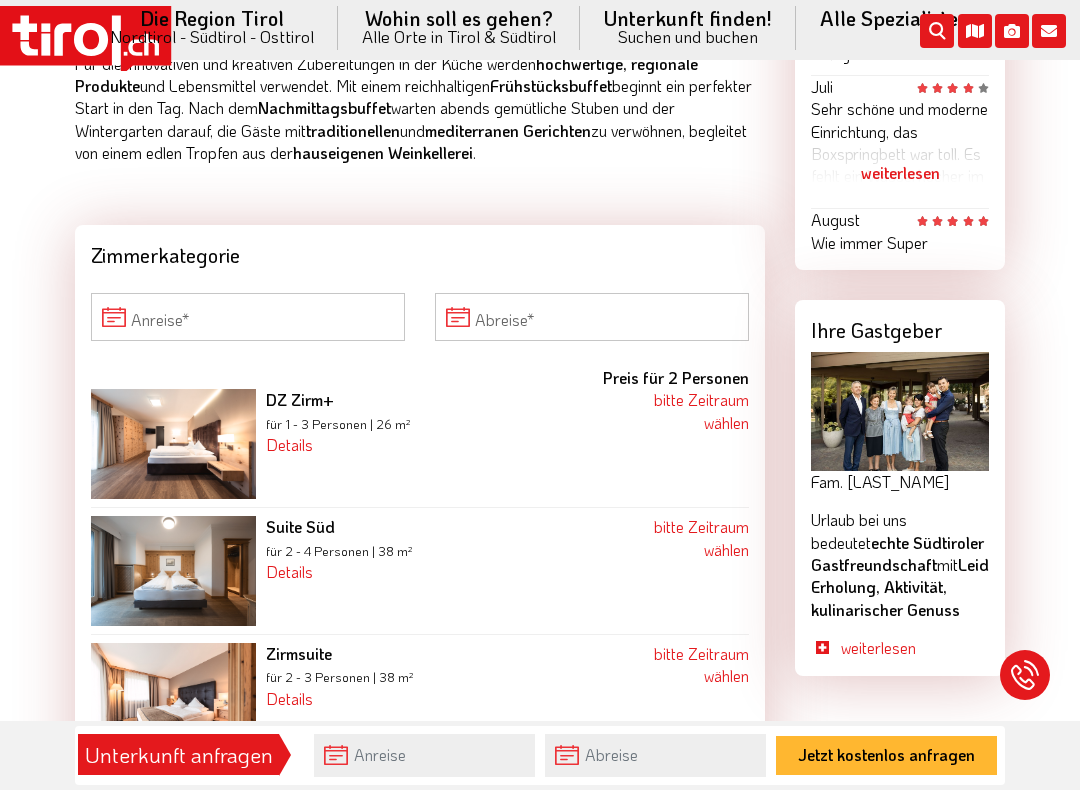 scroll, scrollTop: 1803, scrollLeft: 0, axis: vertical 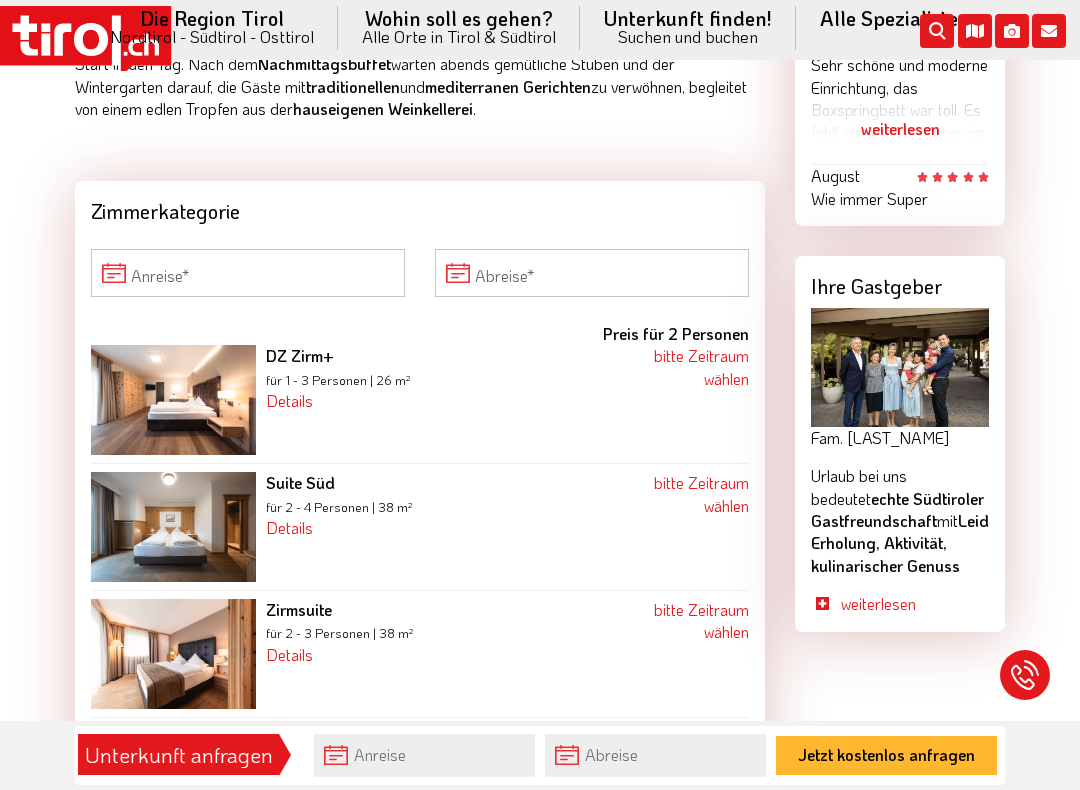 click on "bitte Zeitraum wählen" at bounding box center [701, 366] 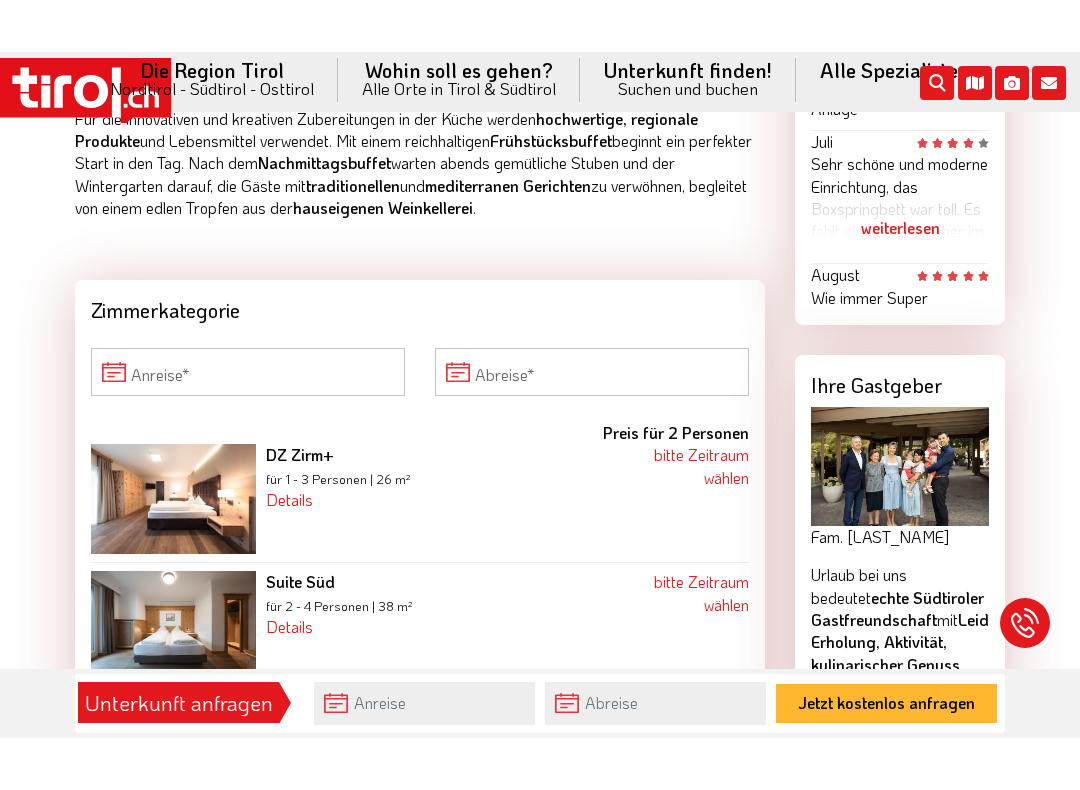 scroll, scrollTop: 1762, scrollLeft: 0, axis: vertical 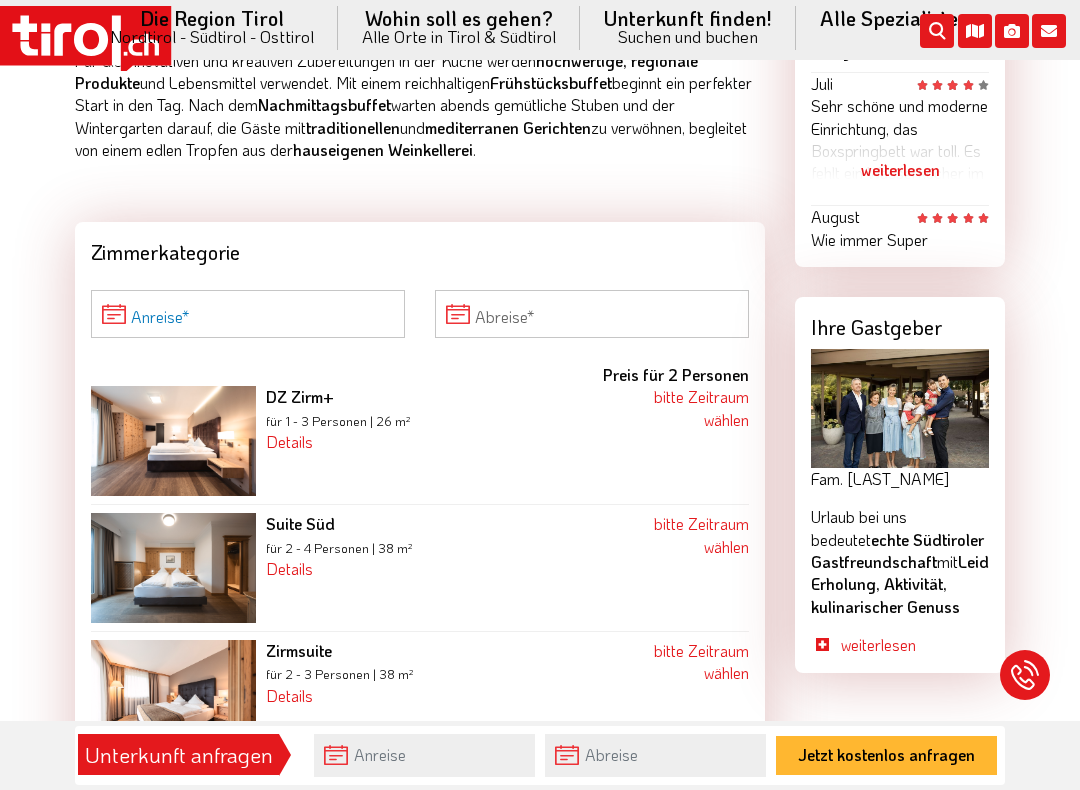 click on "Anreise" at bounding box center [248, 314] 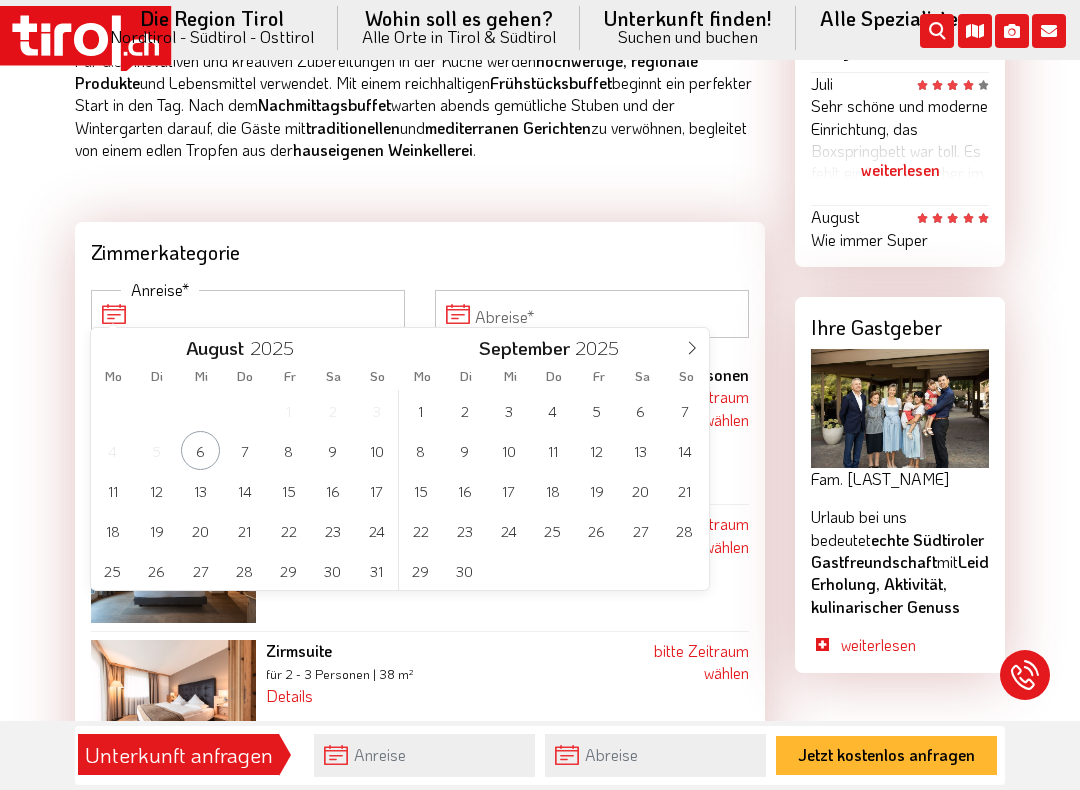 click at bounding box center (692, 345) 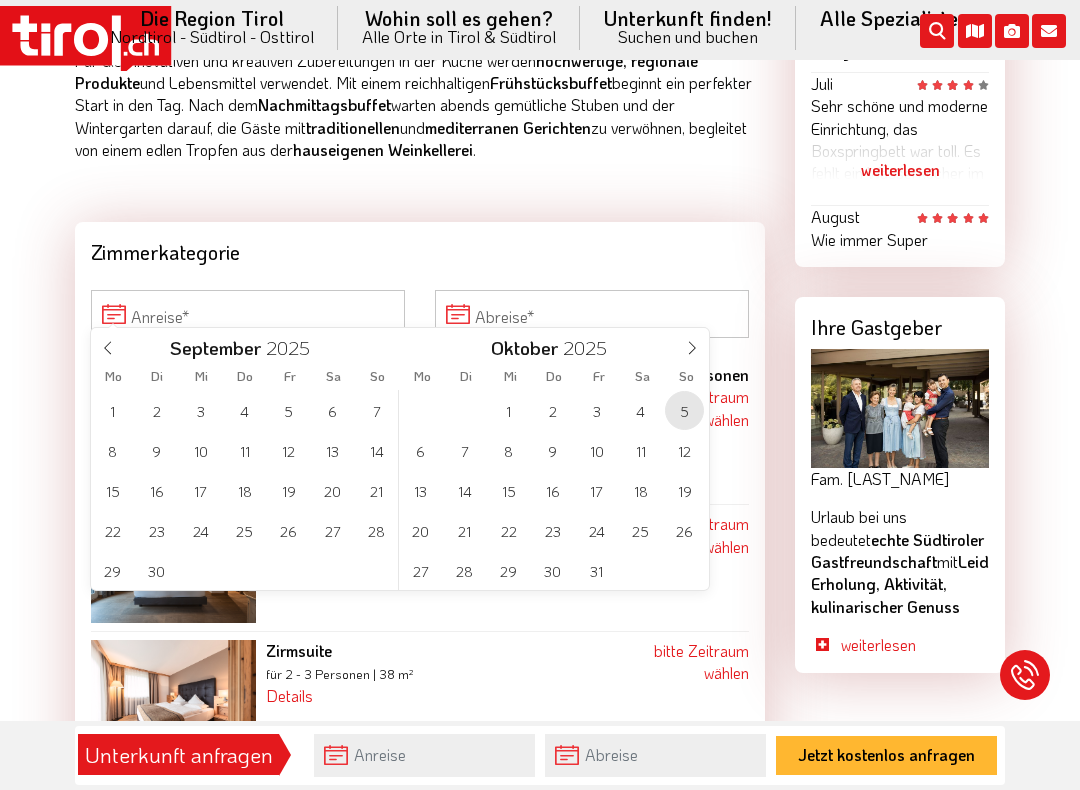 click on "5" at bounding box center [684, 410] 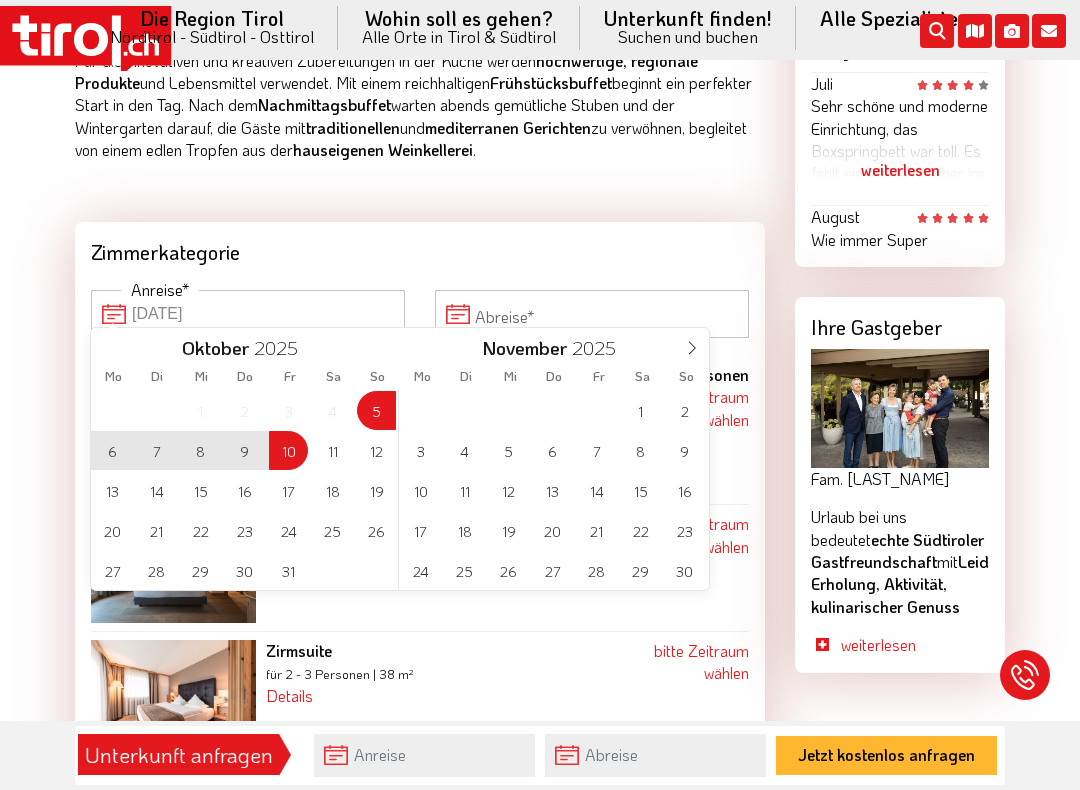click on "10" at bounding box center (288, 450) 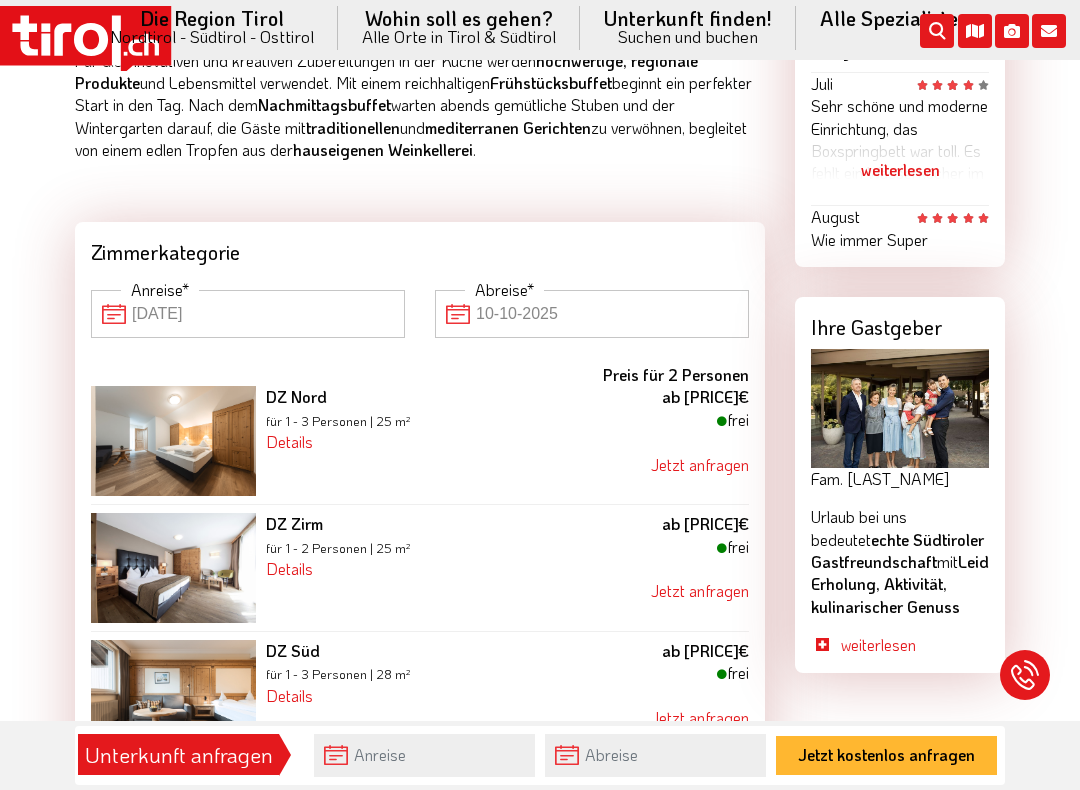 click on "[DATE]" at bounding box center [248, 314] 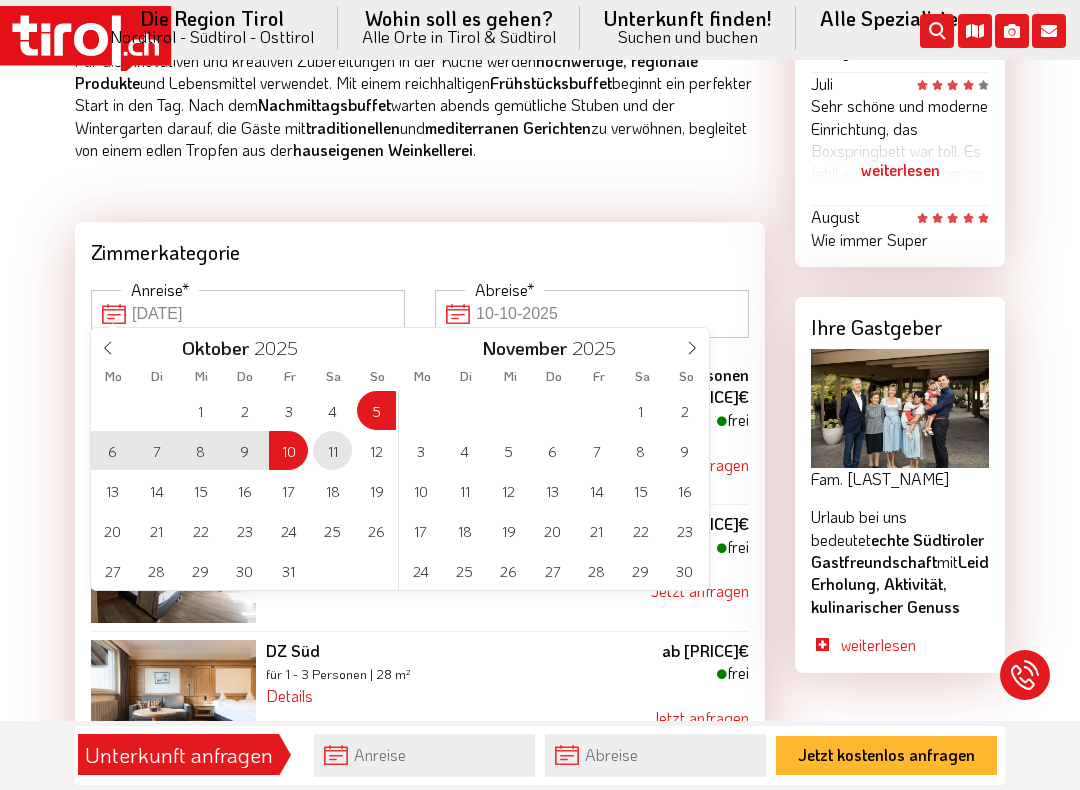 click on "11" at bounding box center (332, 450) 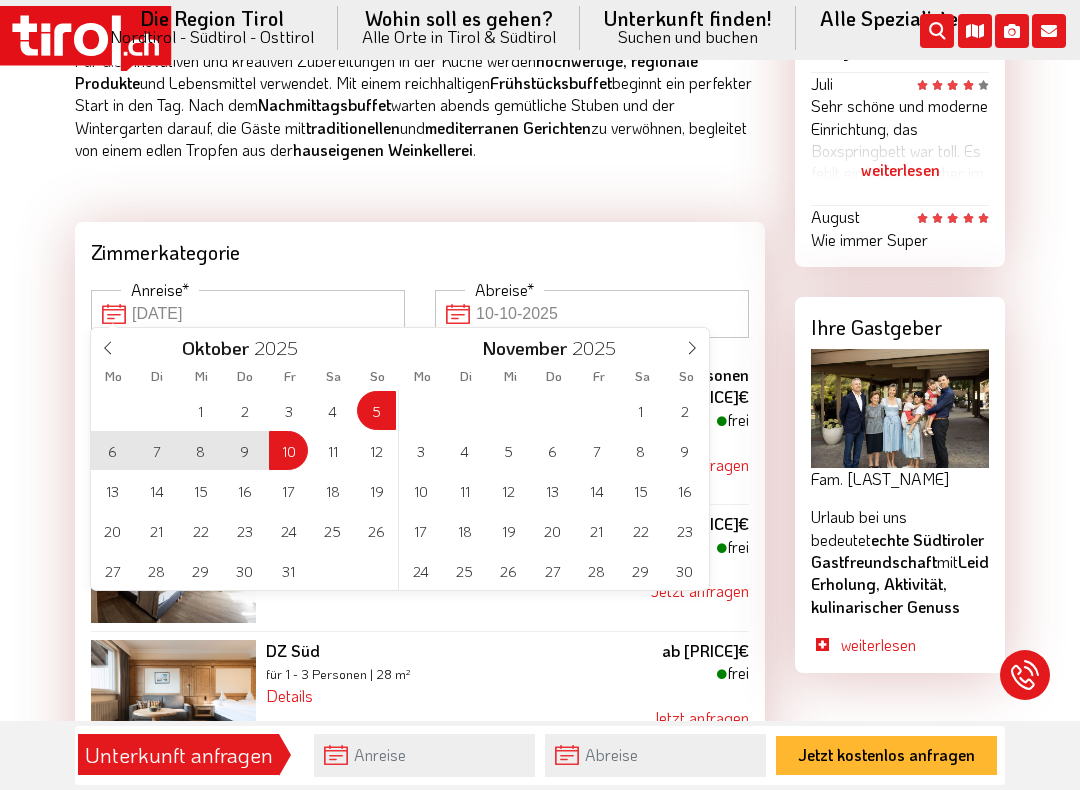 type on "10-10-2025" 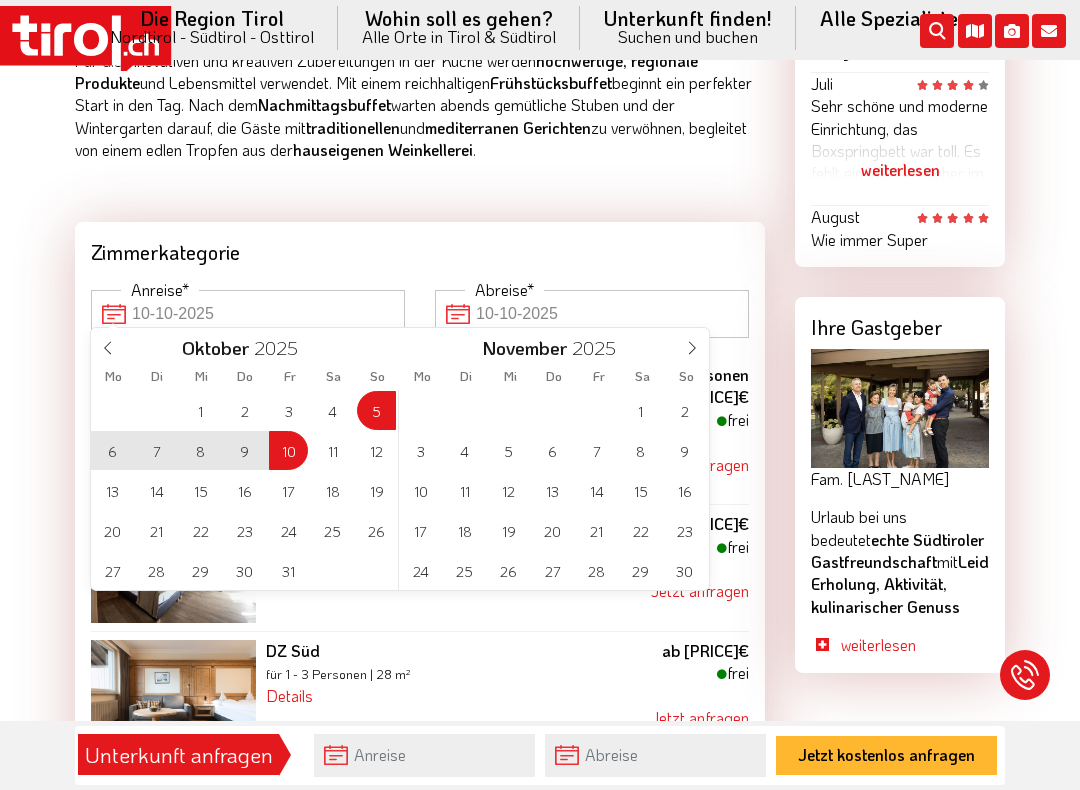 type on "[DATE]" 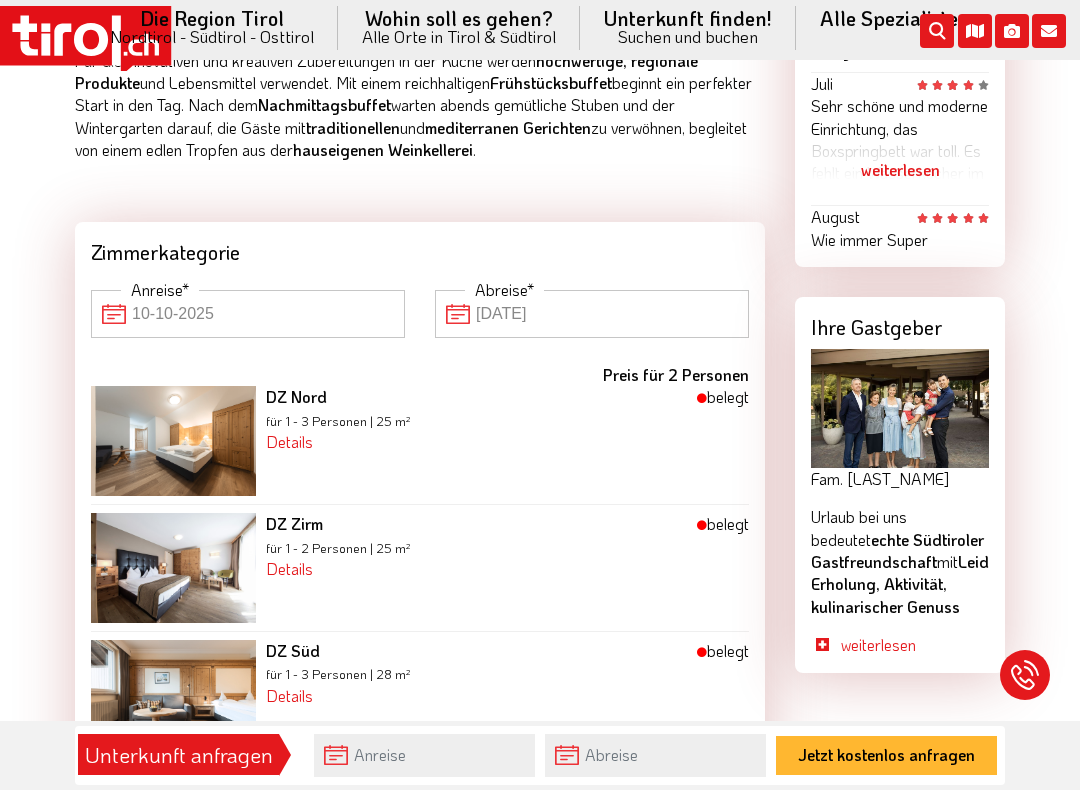 click on "10-10-2025" at bounding box center (248, 314) 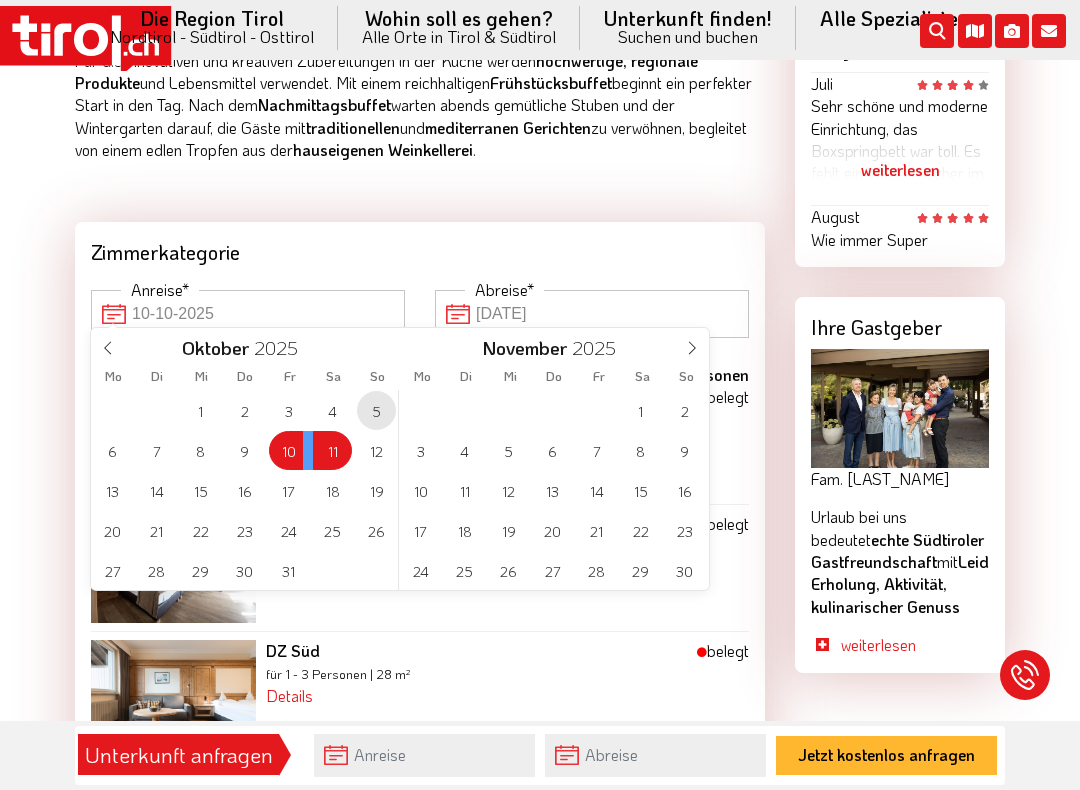 click on "5" at bounding box center (376, 410) 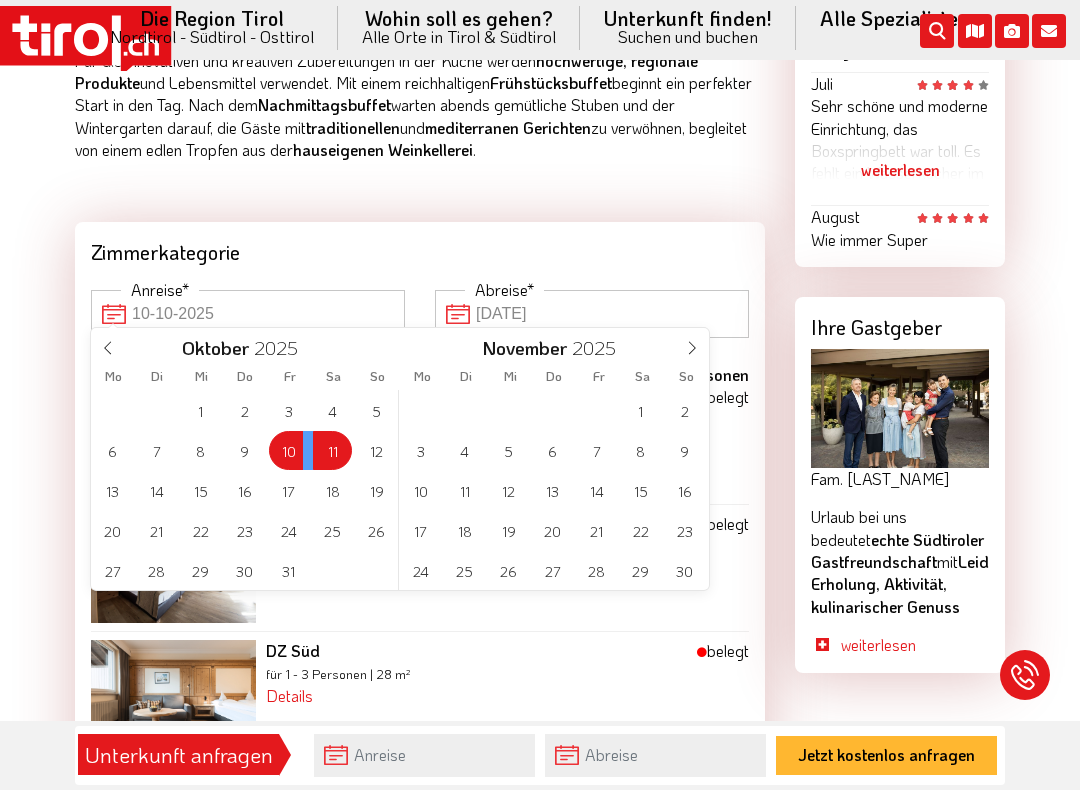 type on "[DATE]" 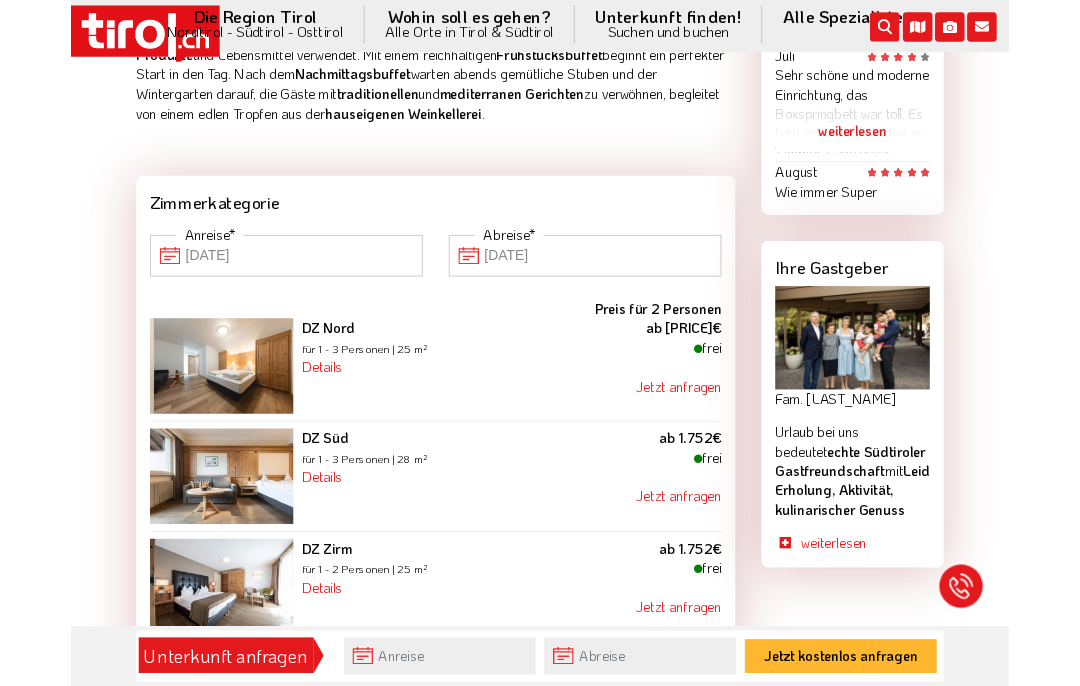 scroll, scrollTop: 1777, scrollLeft: 0, axis: vertical 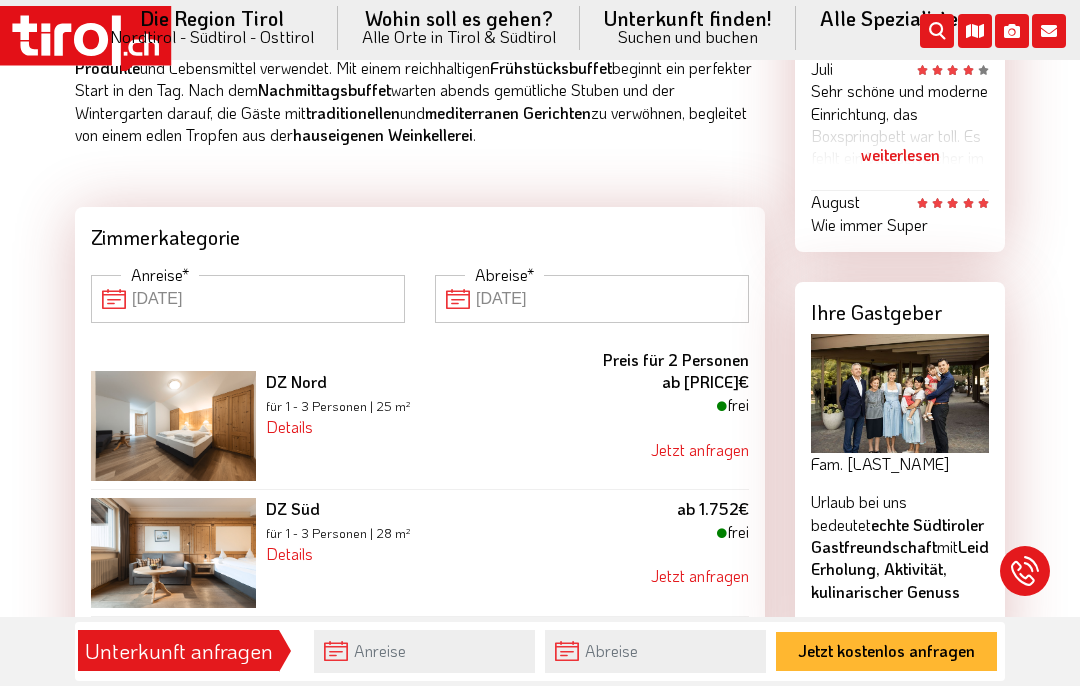 click on "Jetzt anfragen" at bounding box center [700, 449] 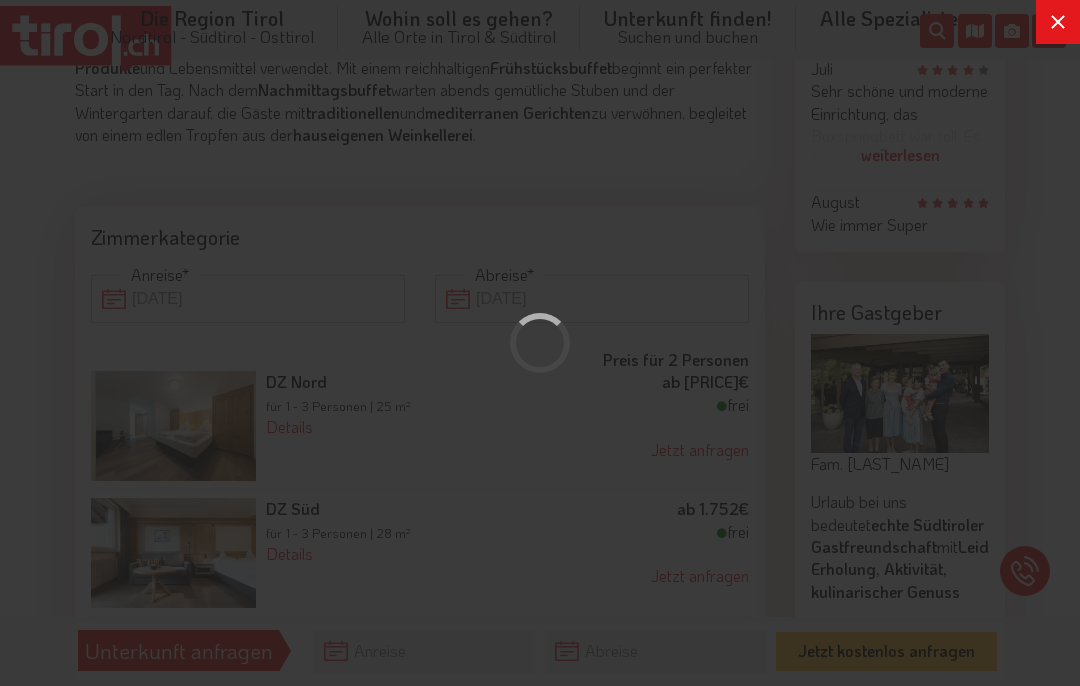 scroll, scrollTop: 0, scrollLeft: 0, axis: both 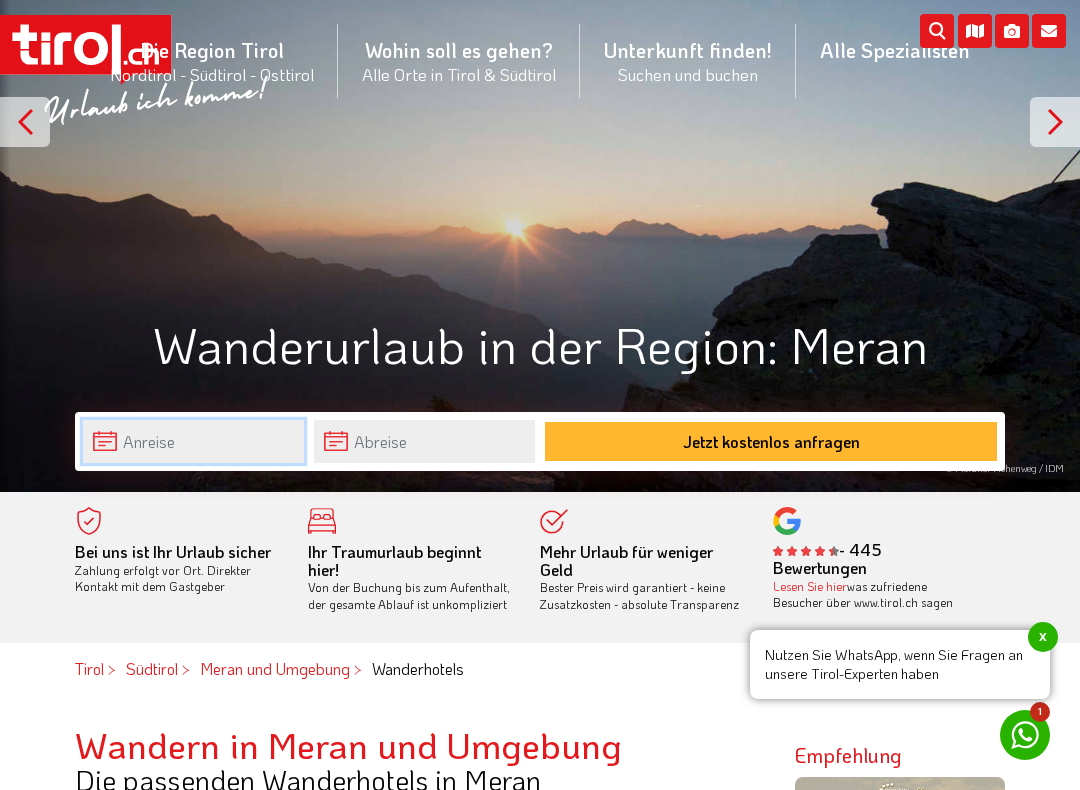 click at bounding box center [193, 441] 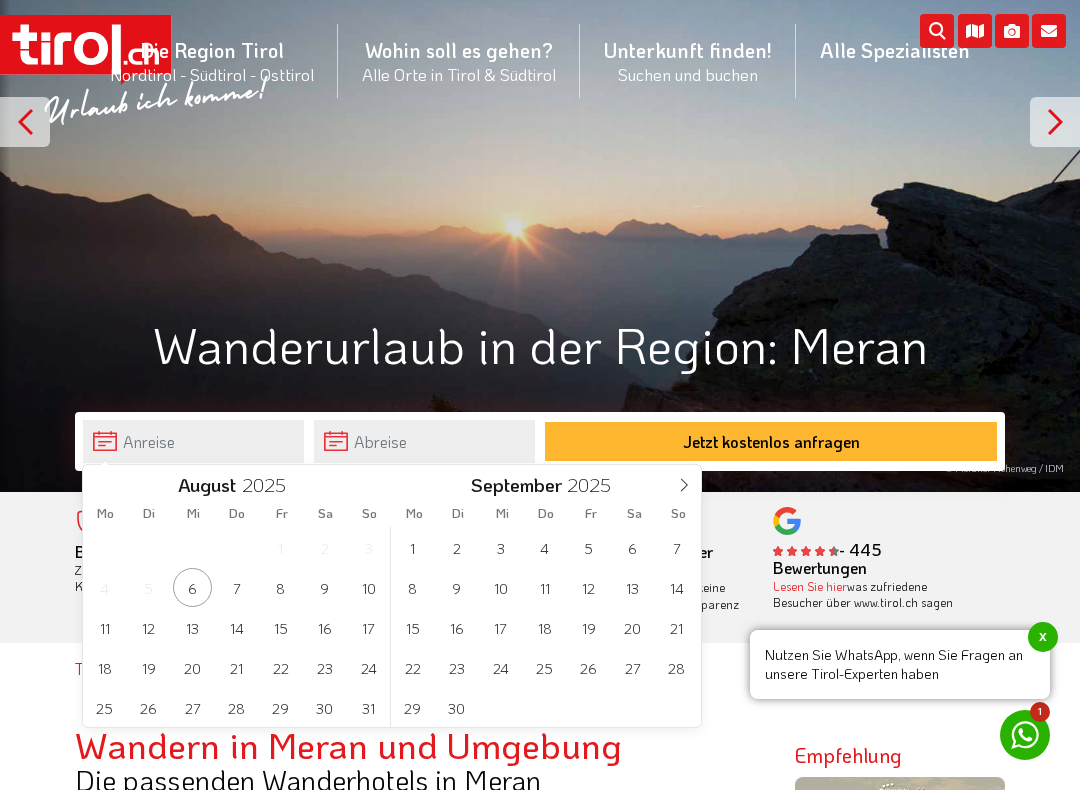click at bounding box center (684, 482) 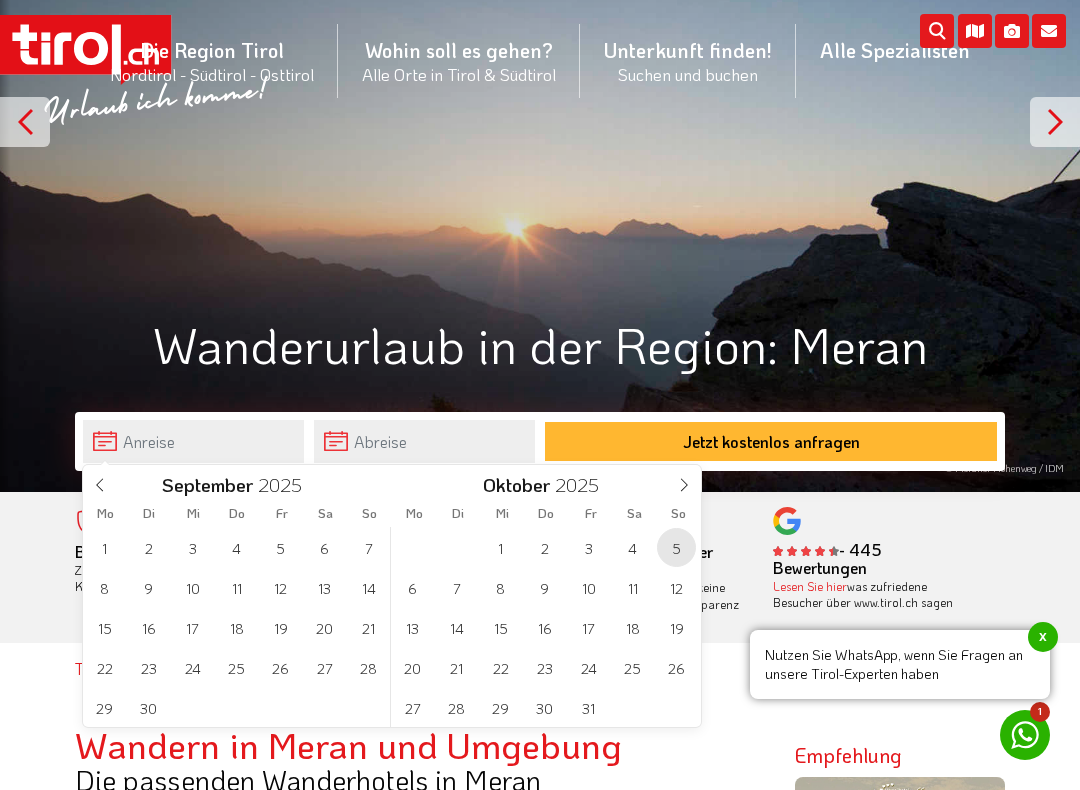 click on "5" at bounding box center (676, 547) 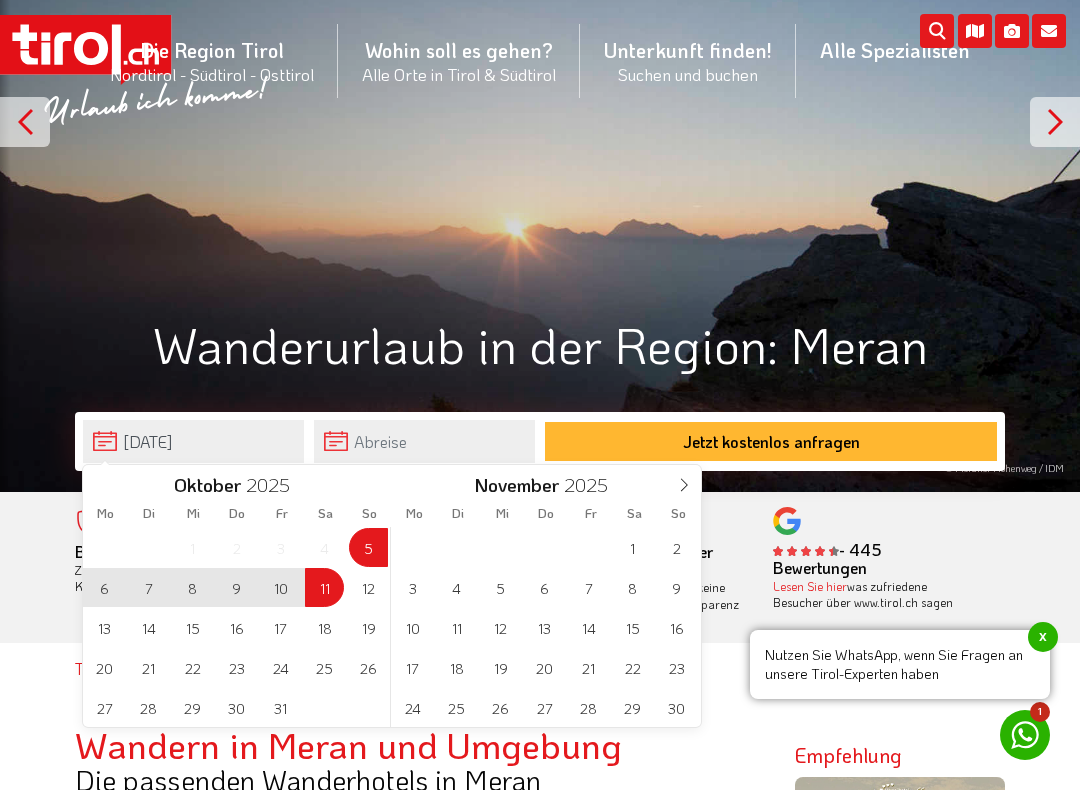 click on "11" at bounding box center (324, 587) 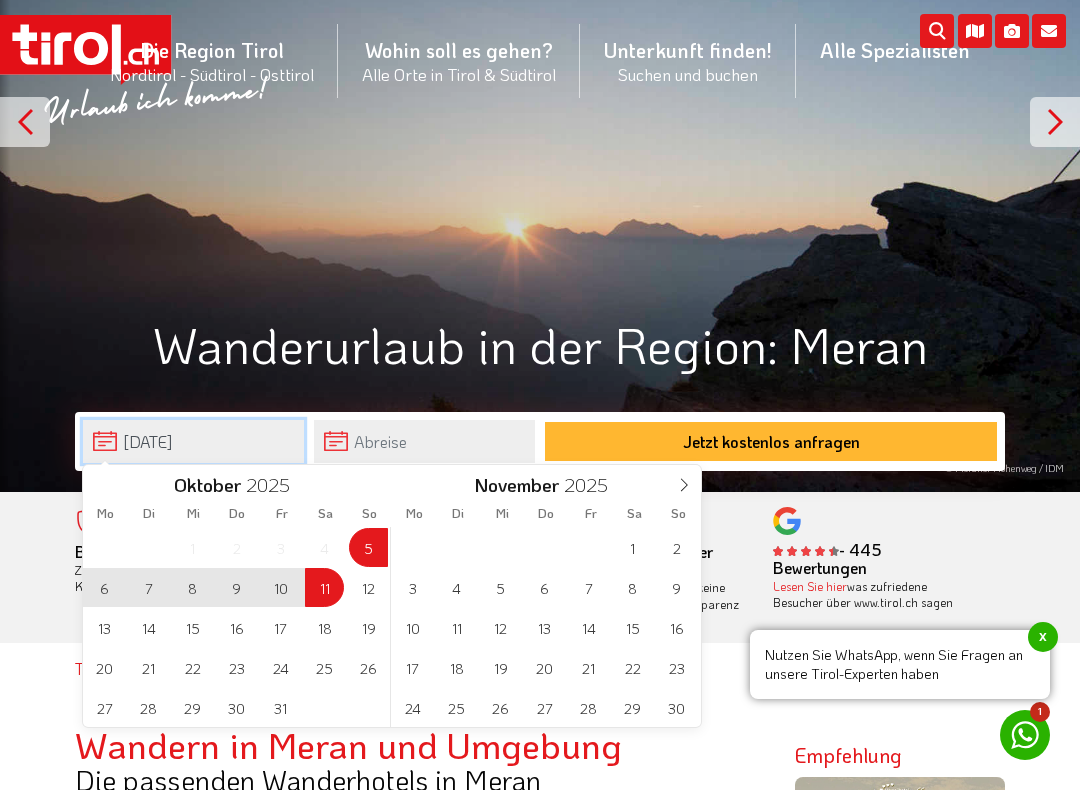 type on "[DATE]" 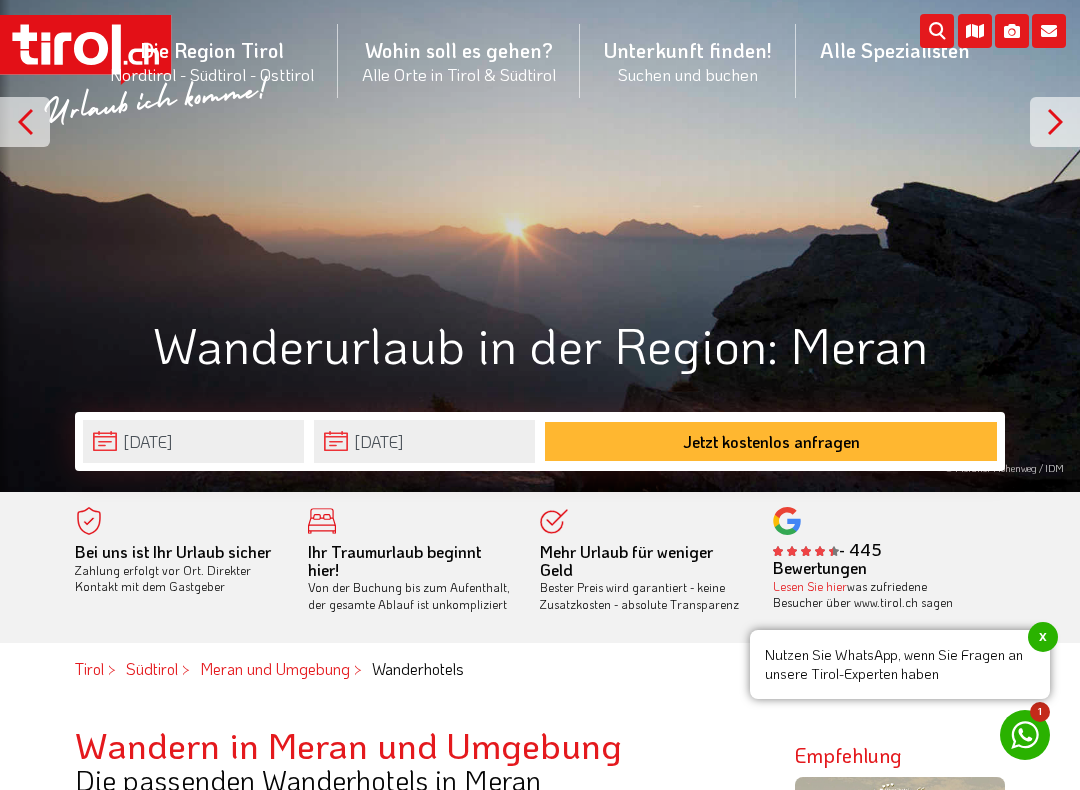 click on "Jetzt kostenlos anfragen" at bounding box center (771, 441) 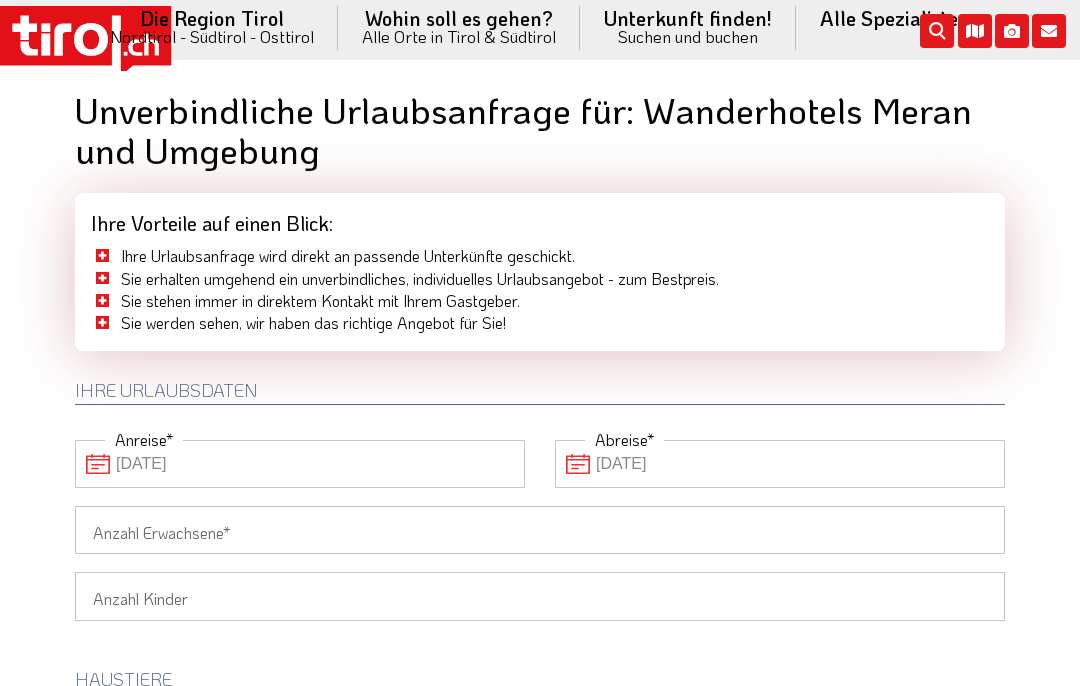 scroll, scrollTop: 0, scrollLeft: 0, axis: both 